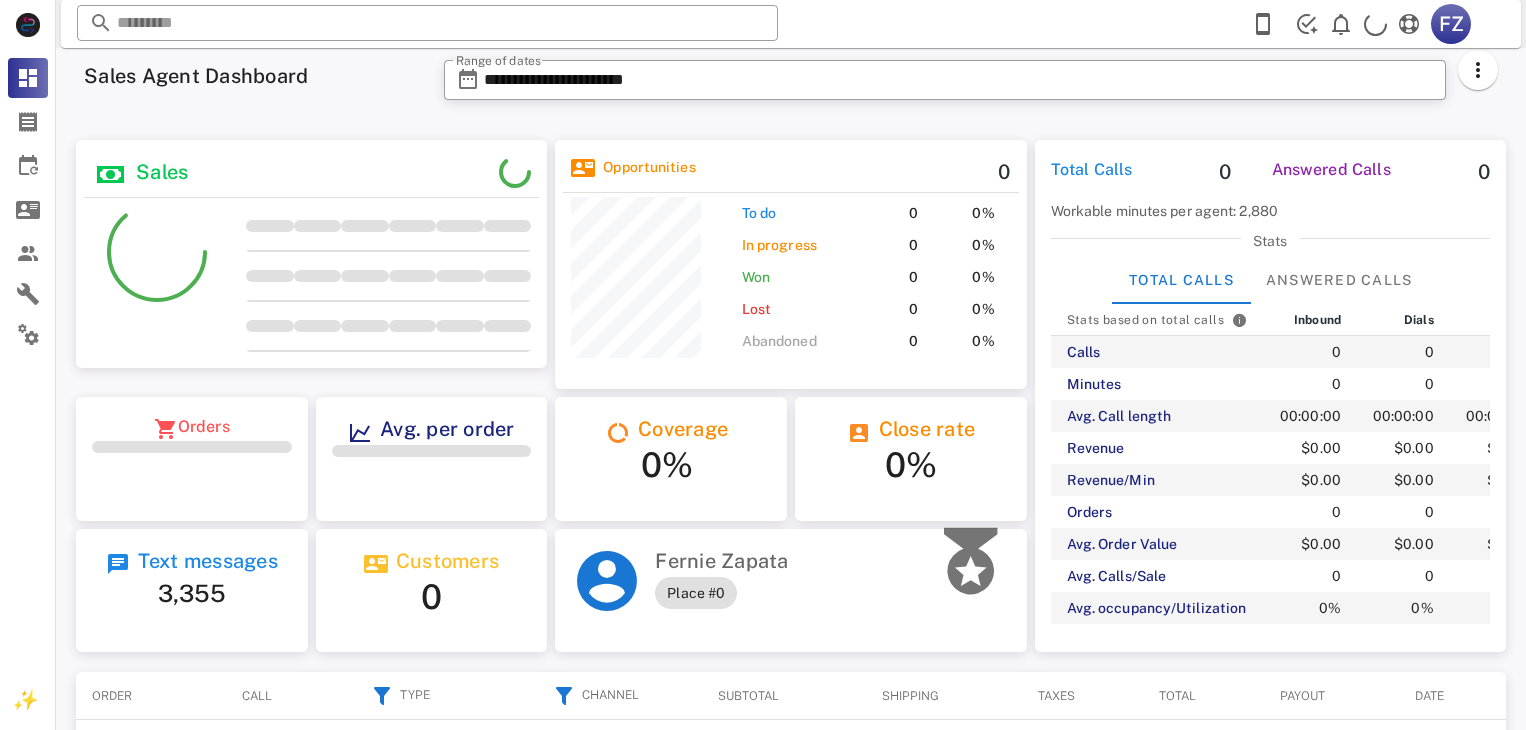 scroll, scrollTop: 0, scrollLeft: 0, axis: both 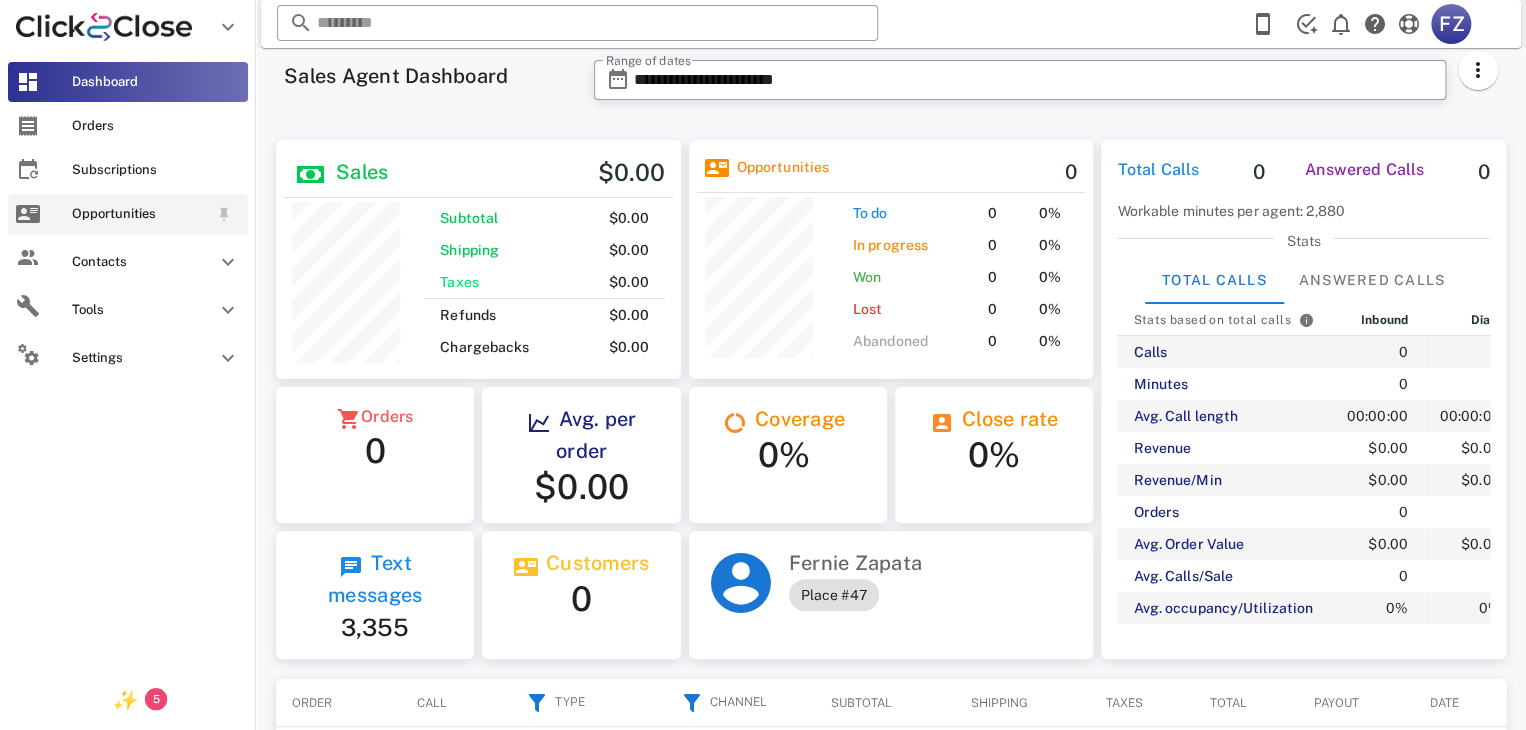 click on "Opportunities" at bounding box center [140, 214] 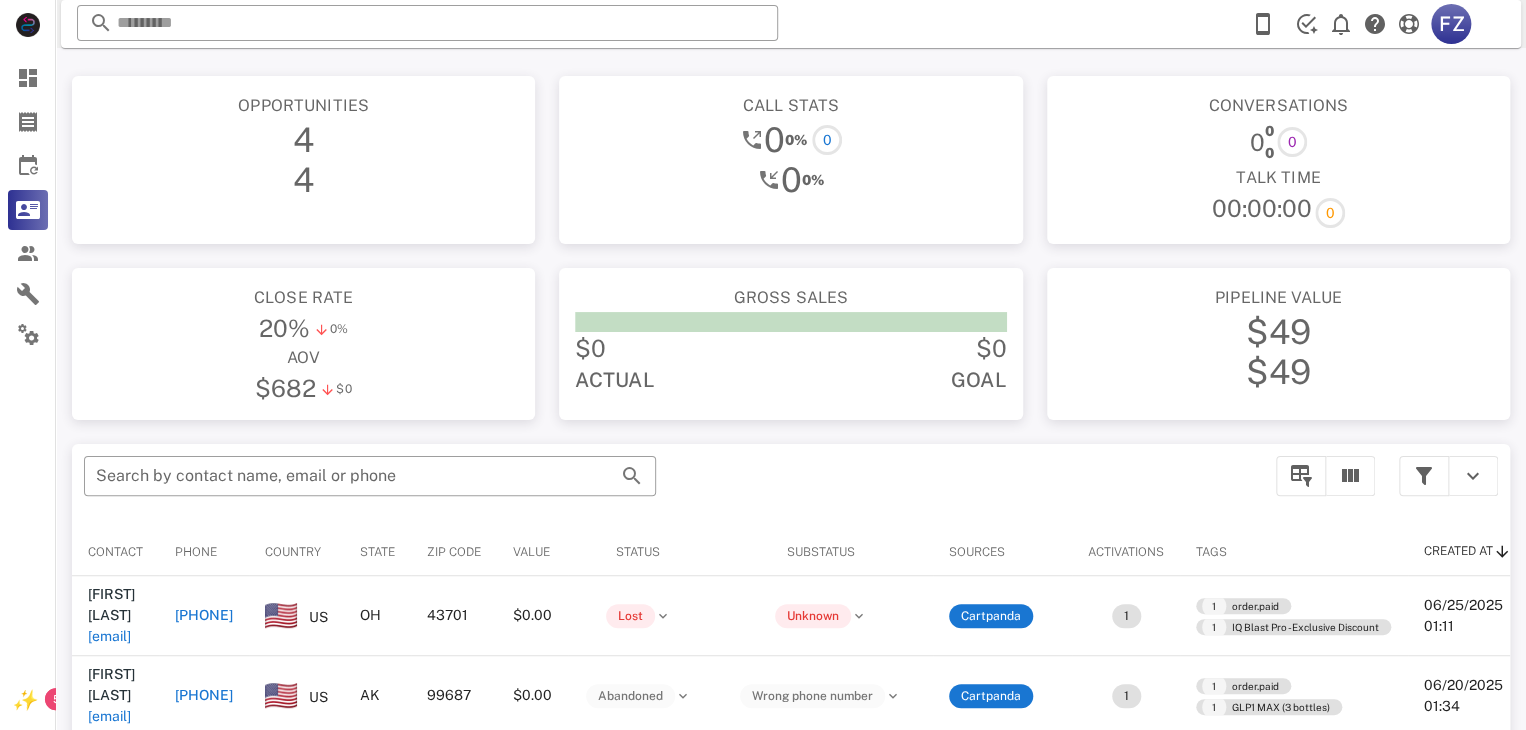 click on "Opportunities" at bounding box center [303, 106] 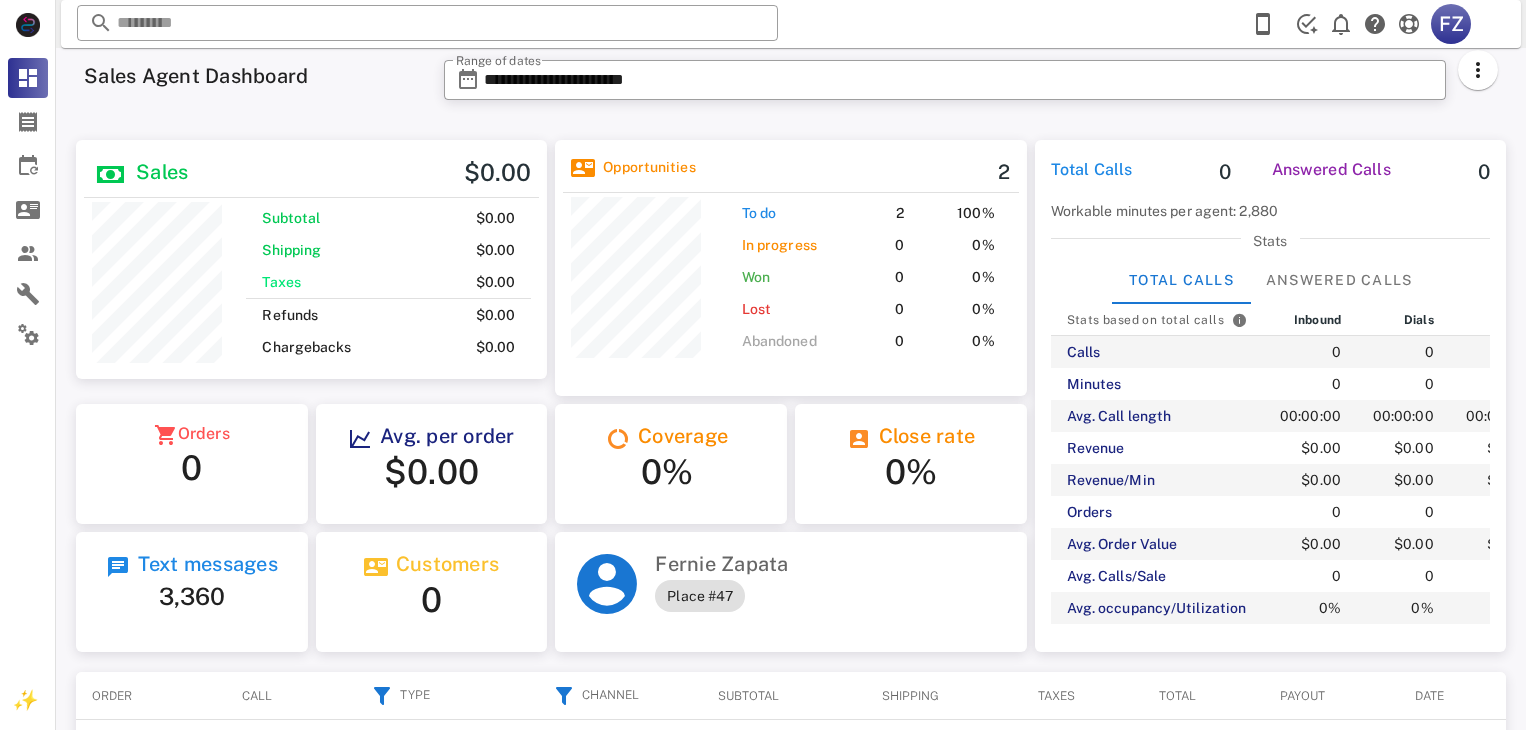 scroll, scrollTop: 0, scrollLeft: 0, axis: both 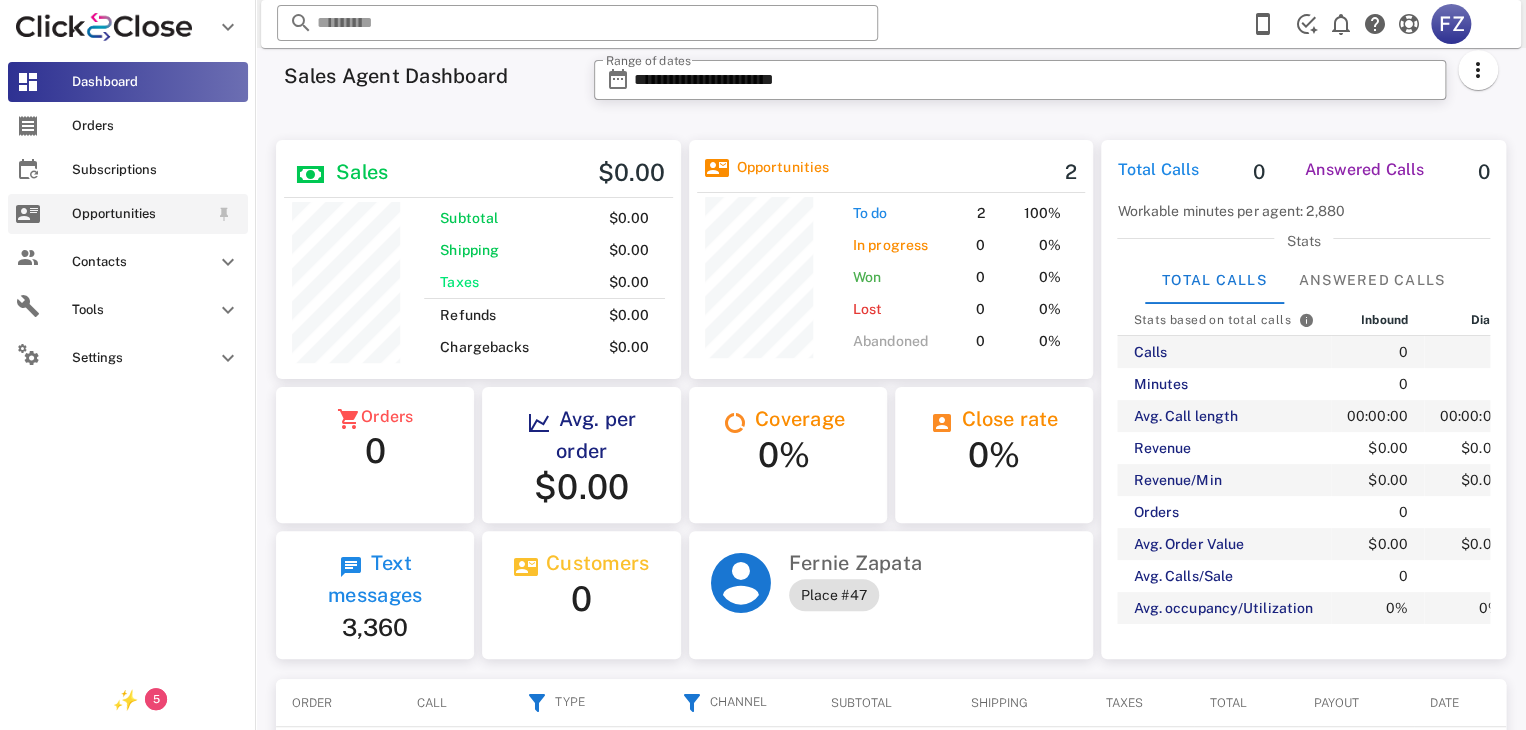 click on "Opportunities" at bounding box center (128, 214) 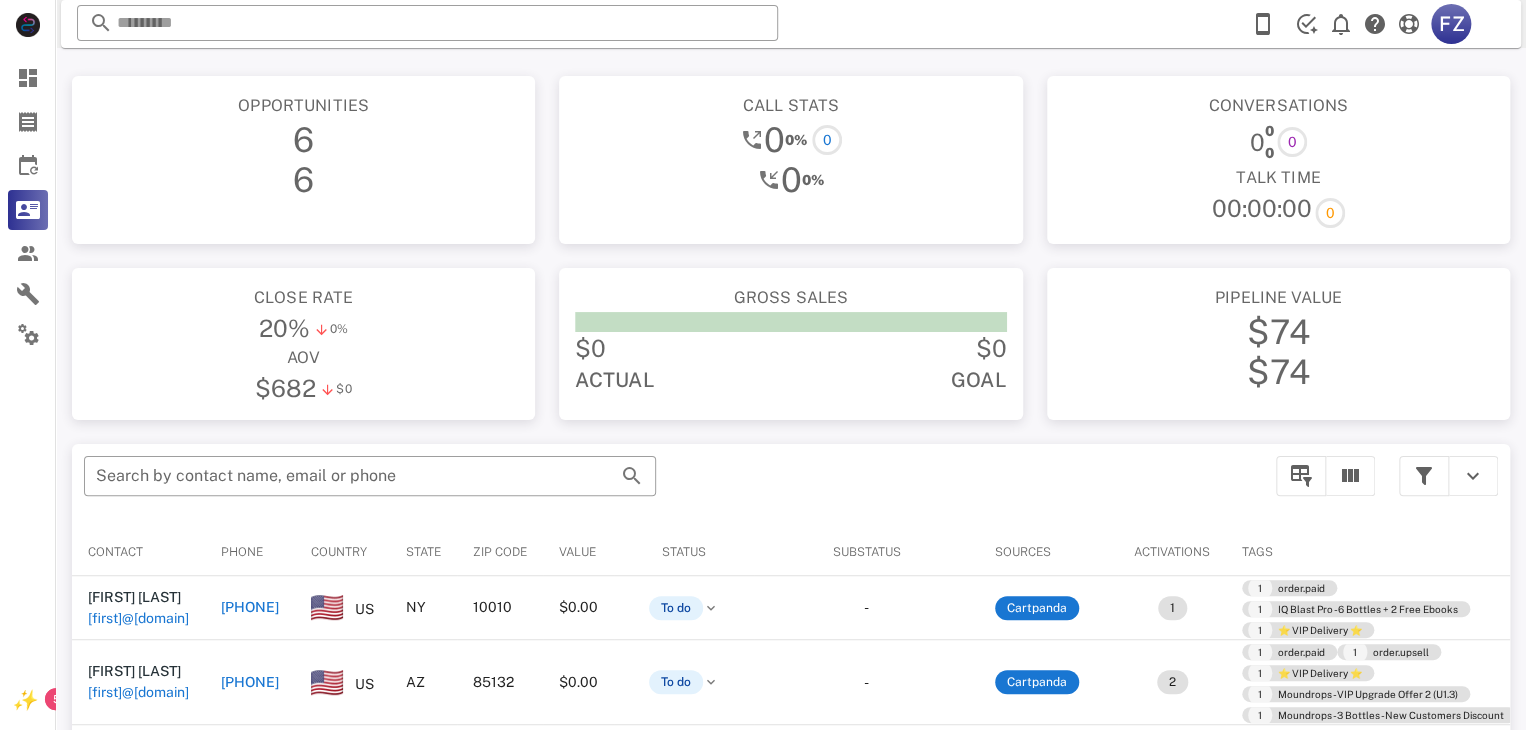 scroll, scrollTop: 380, scrollLeft: 0, axis: vertical 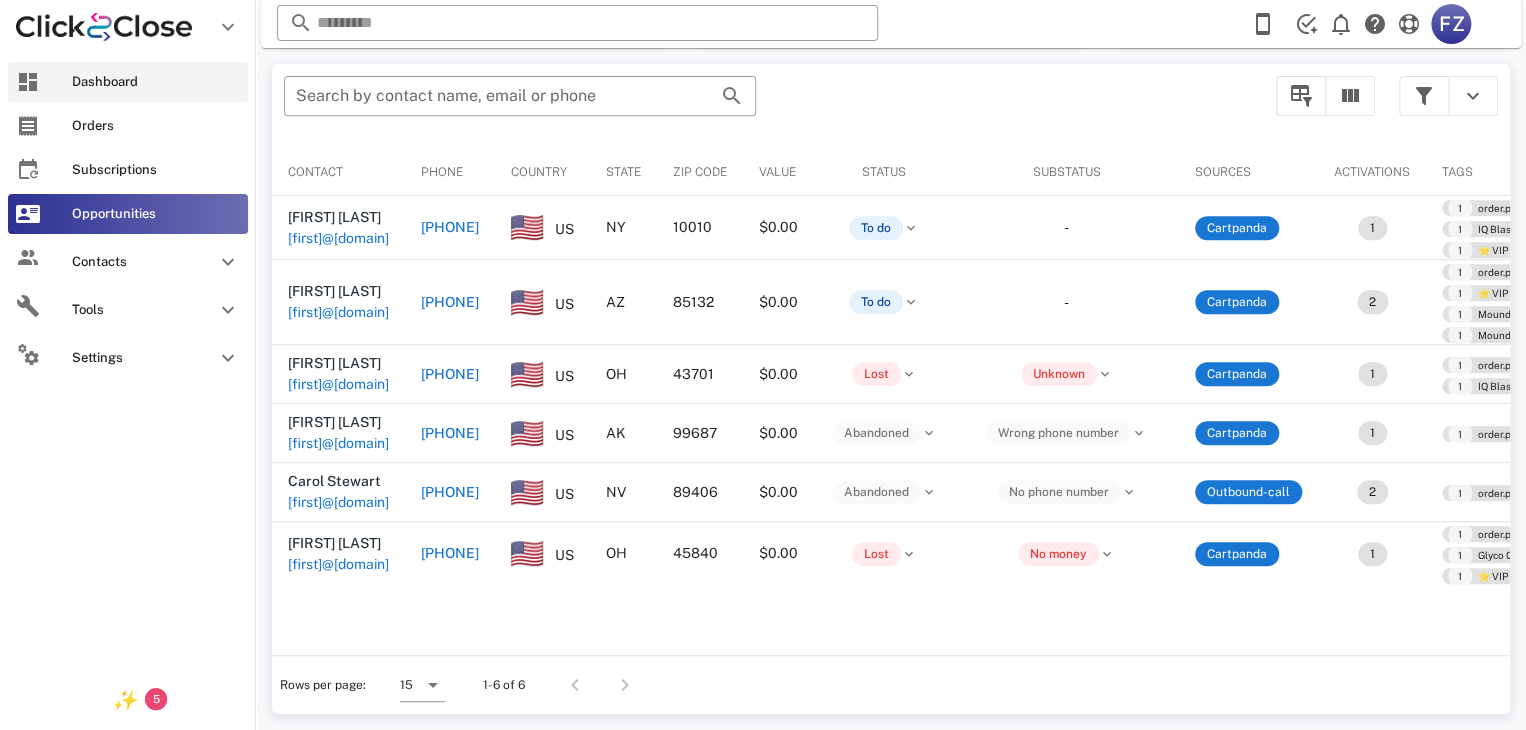 click on "Dashboard" at bounding box center (156, 82) 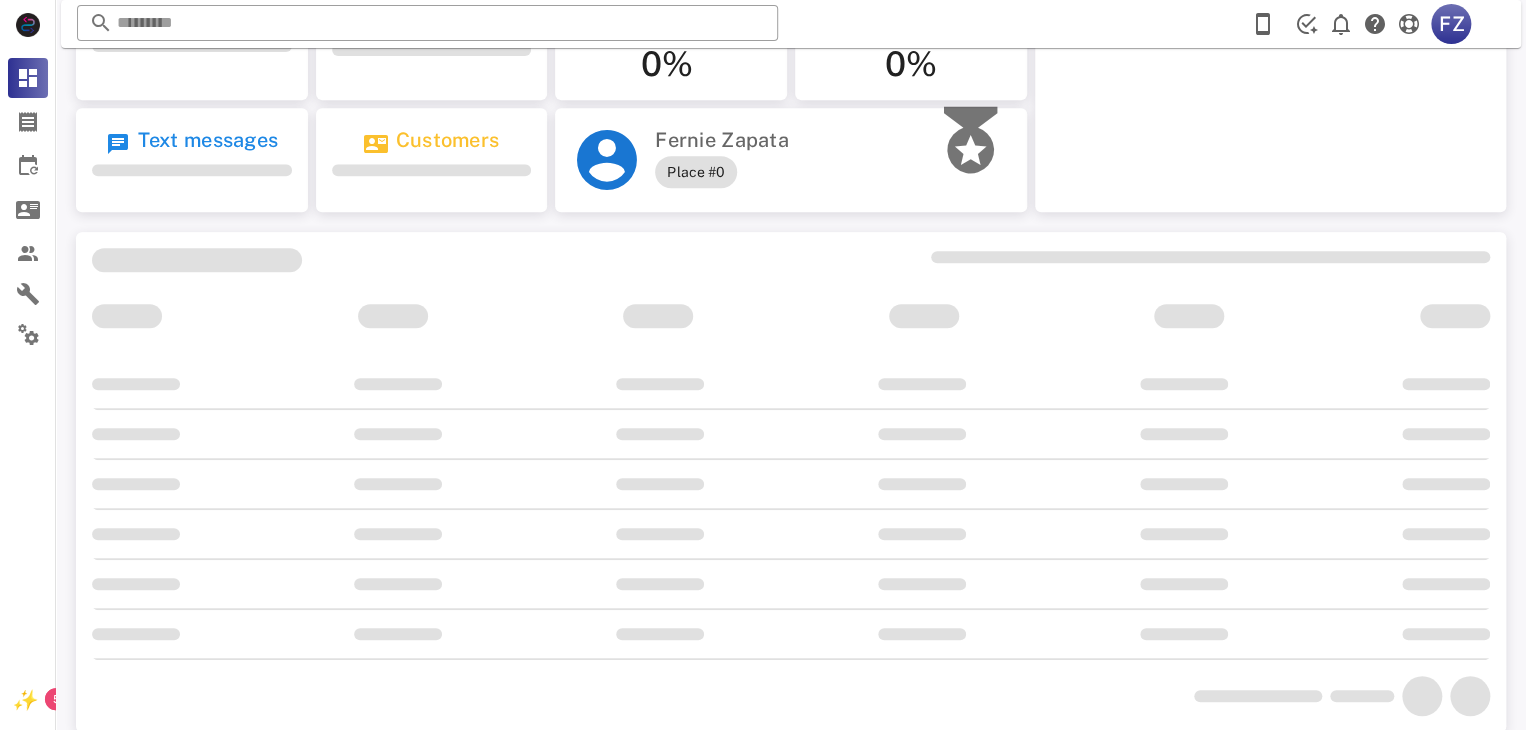 scroll, scrollTop: 0, scrollLeft: 0, axis: both 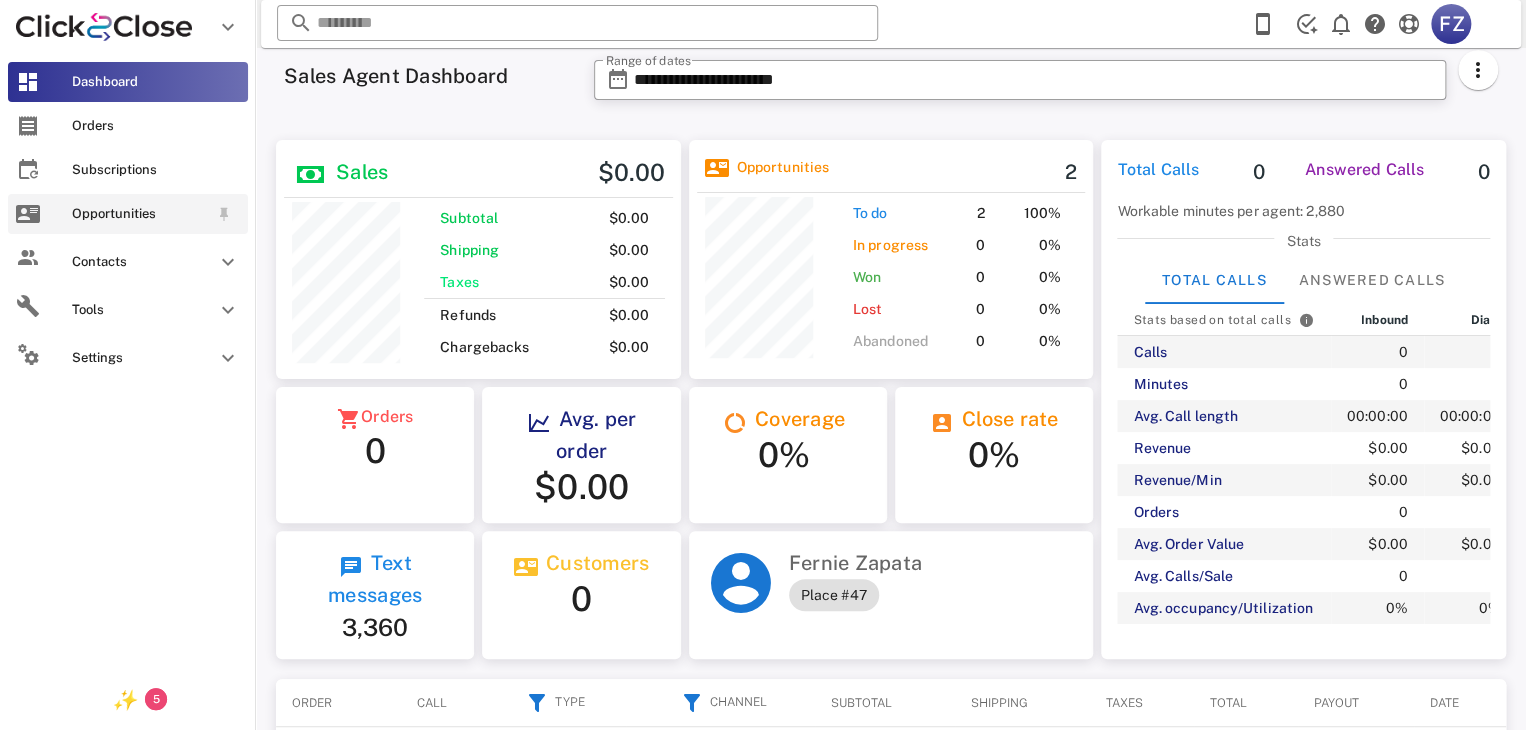 click on "Opportunities" at bounding box center (140, 214) 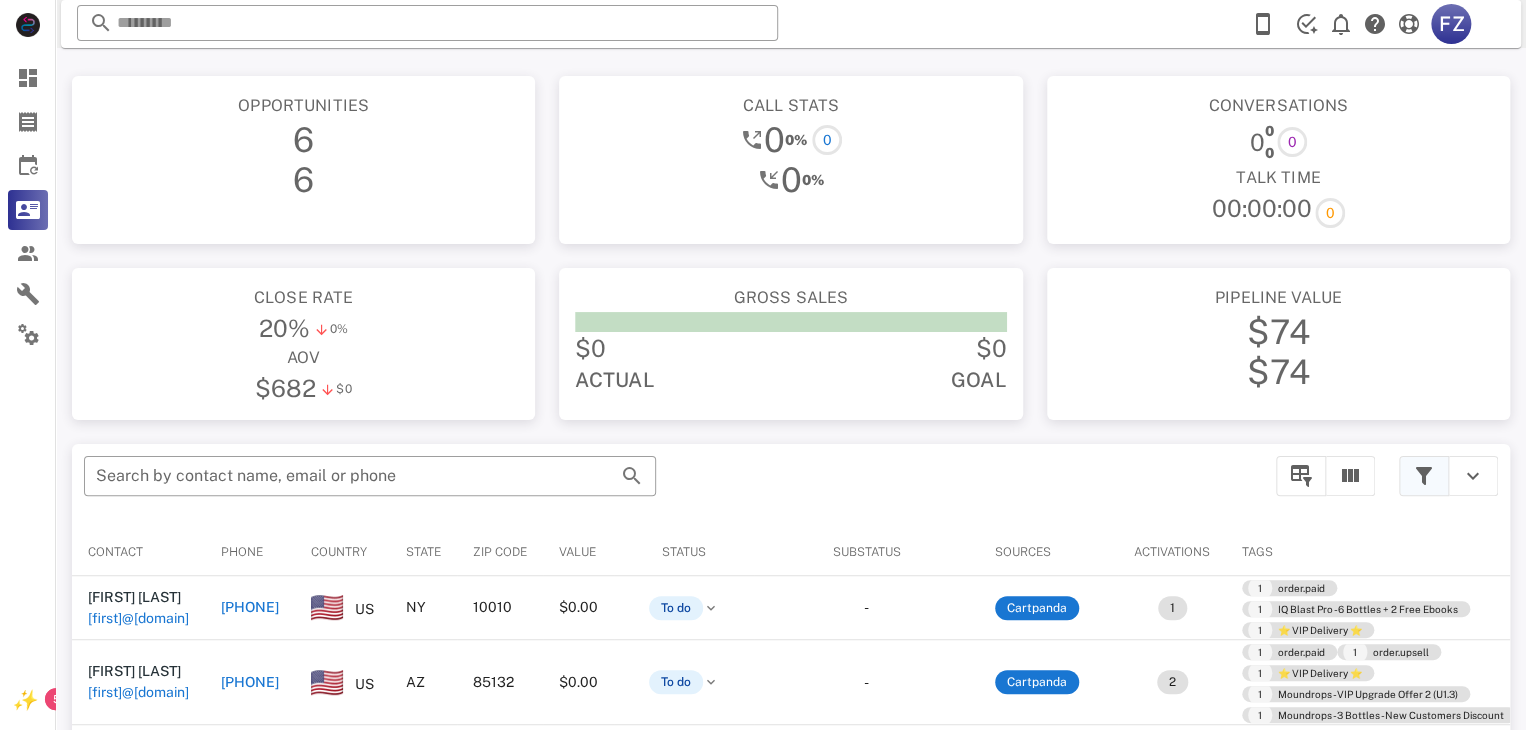 click at bounding box center (1424, 476) 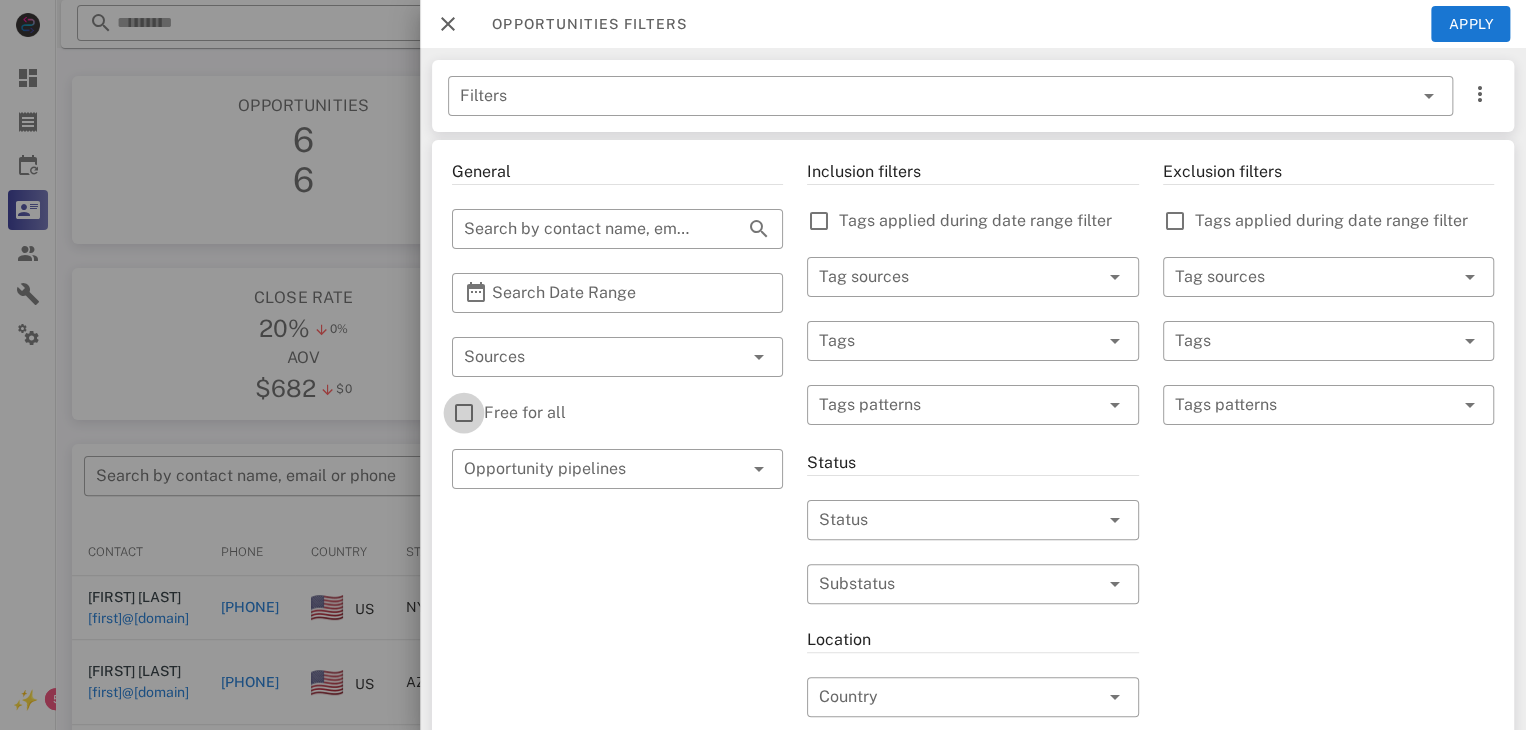 click at bounding box center [464, 413] 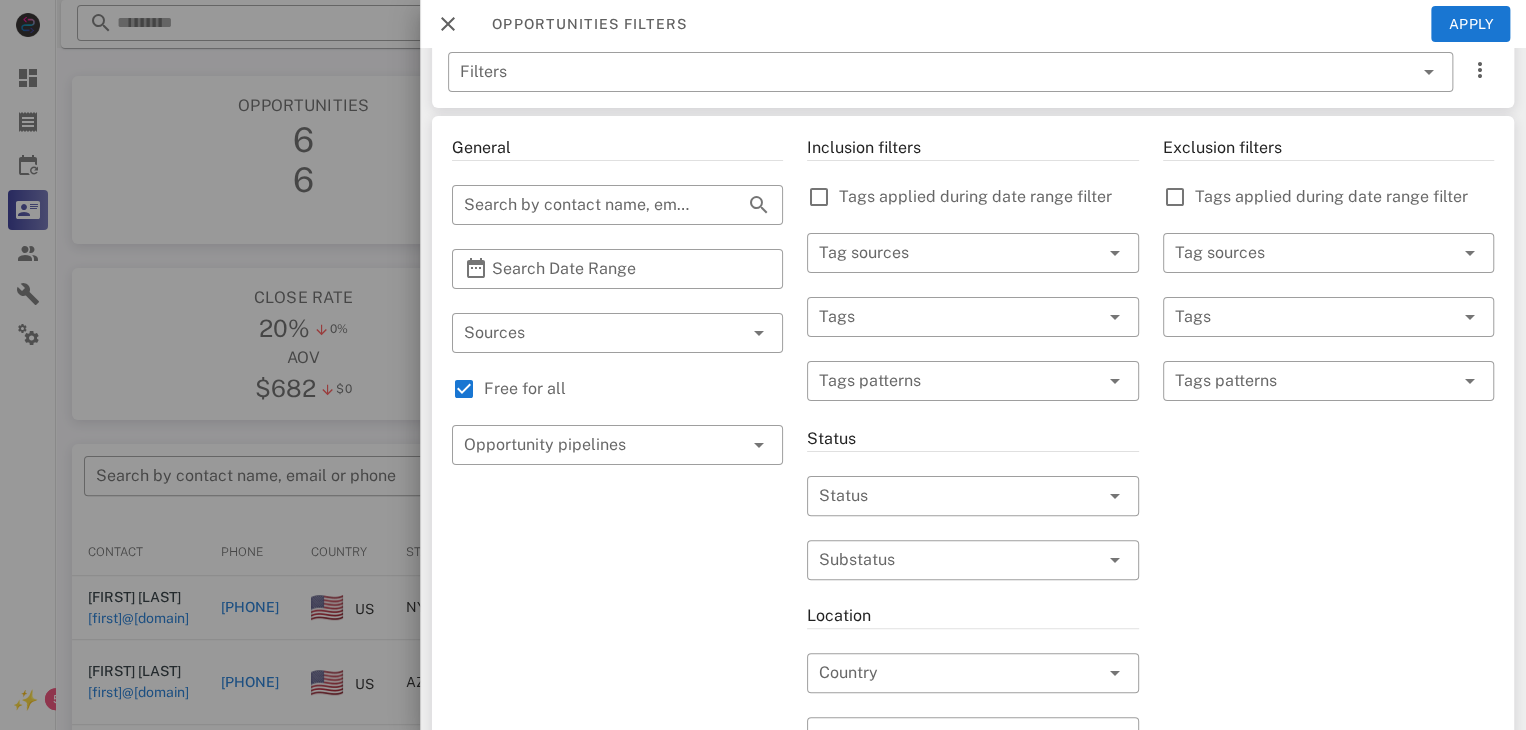 scroll, scrollTop: 0, scrollLeft: 0, axis: both 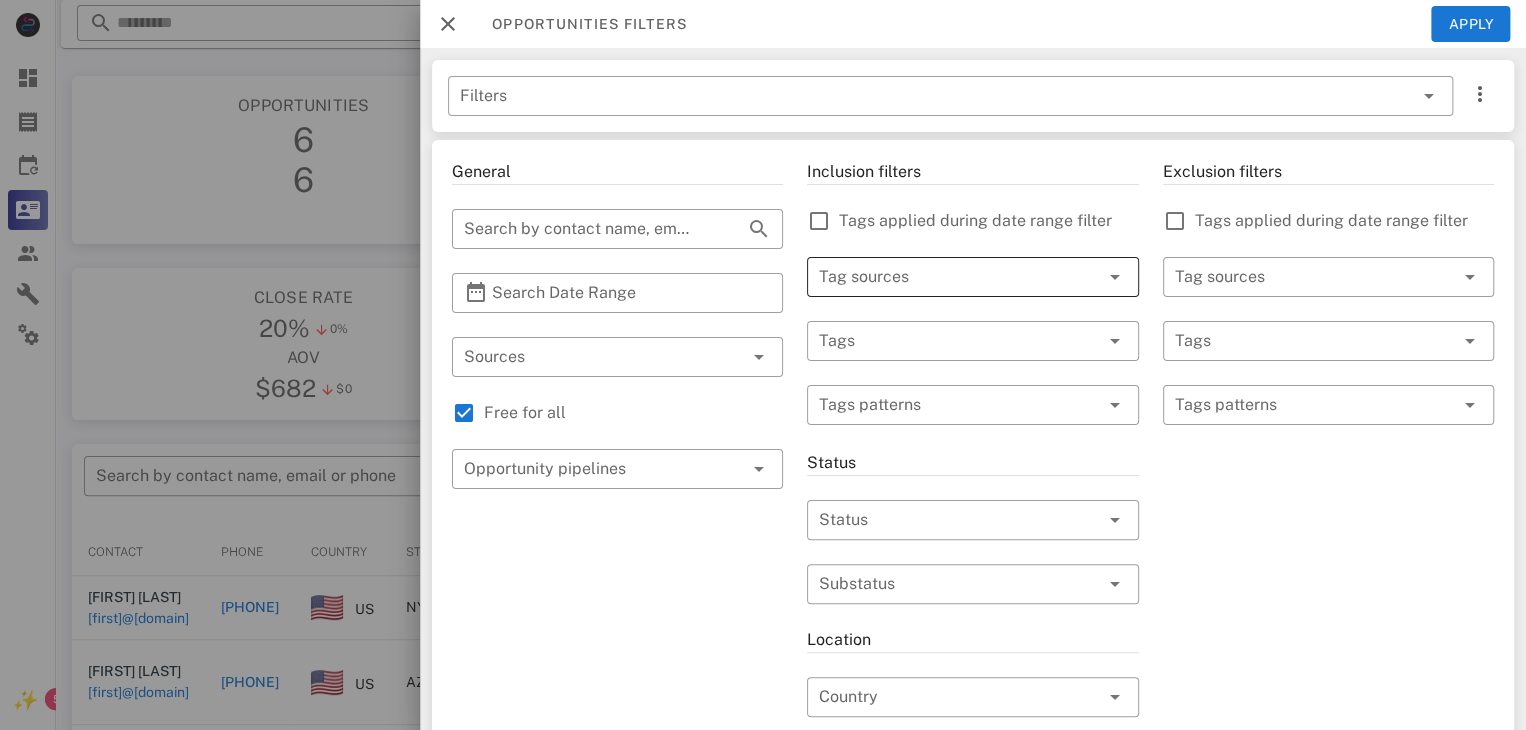 click at bounding box center (1115, 277) 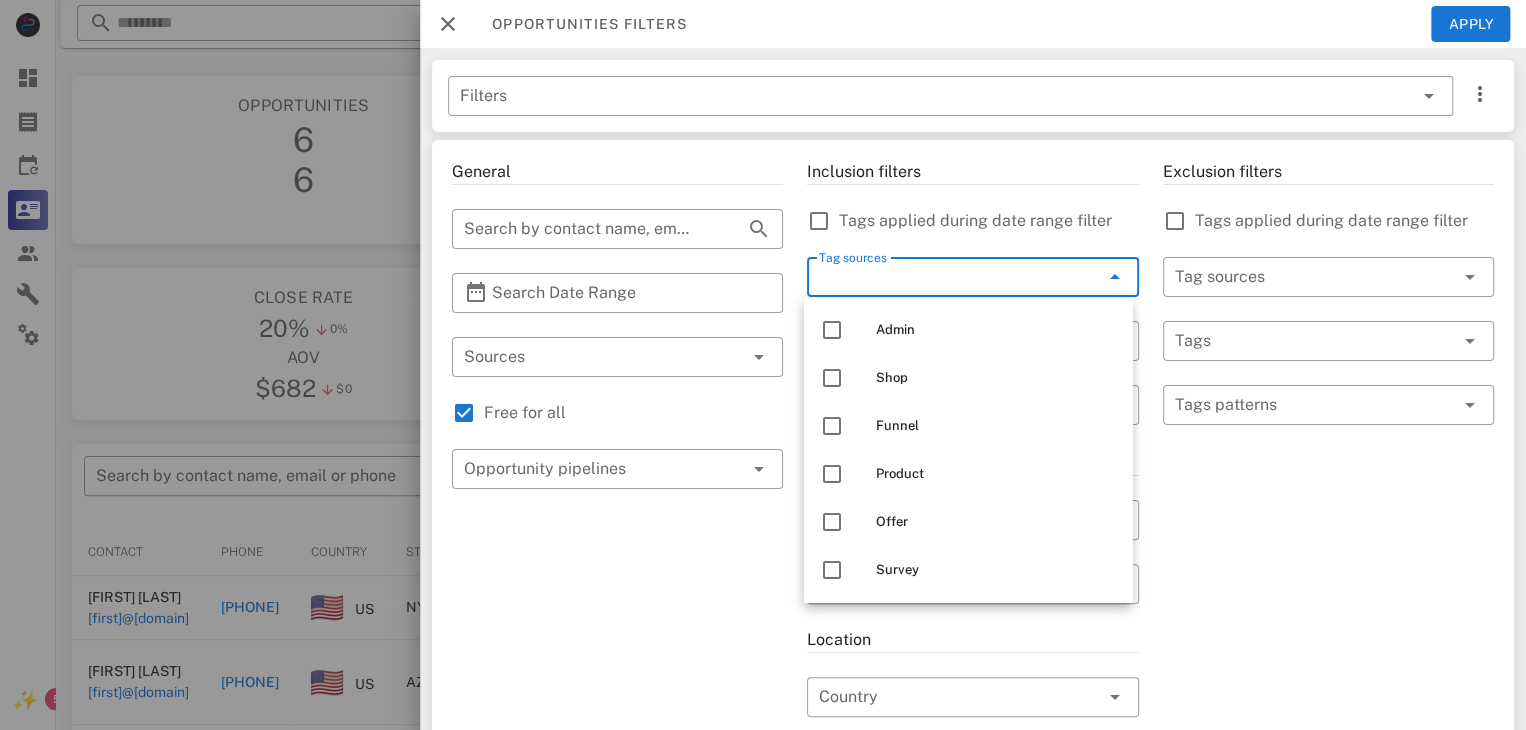 click on "Exclusion filters Tags applied during date range filter ​ Tag sources ​ Tags ​ Tags patterns" at bounding box center (1328, 709) 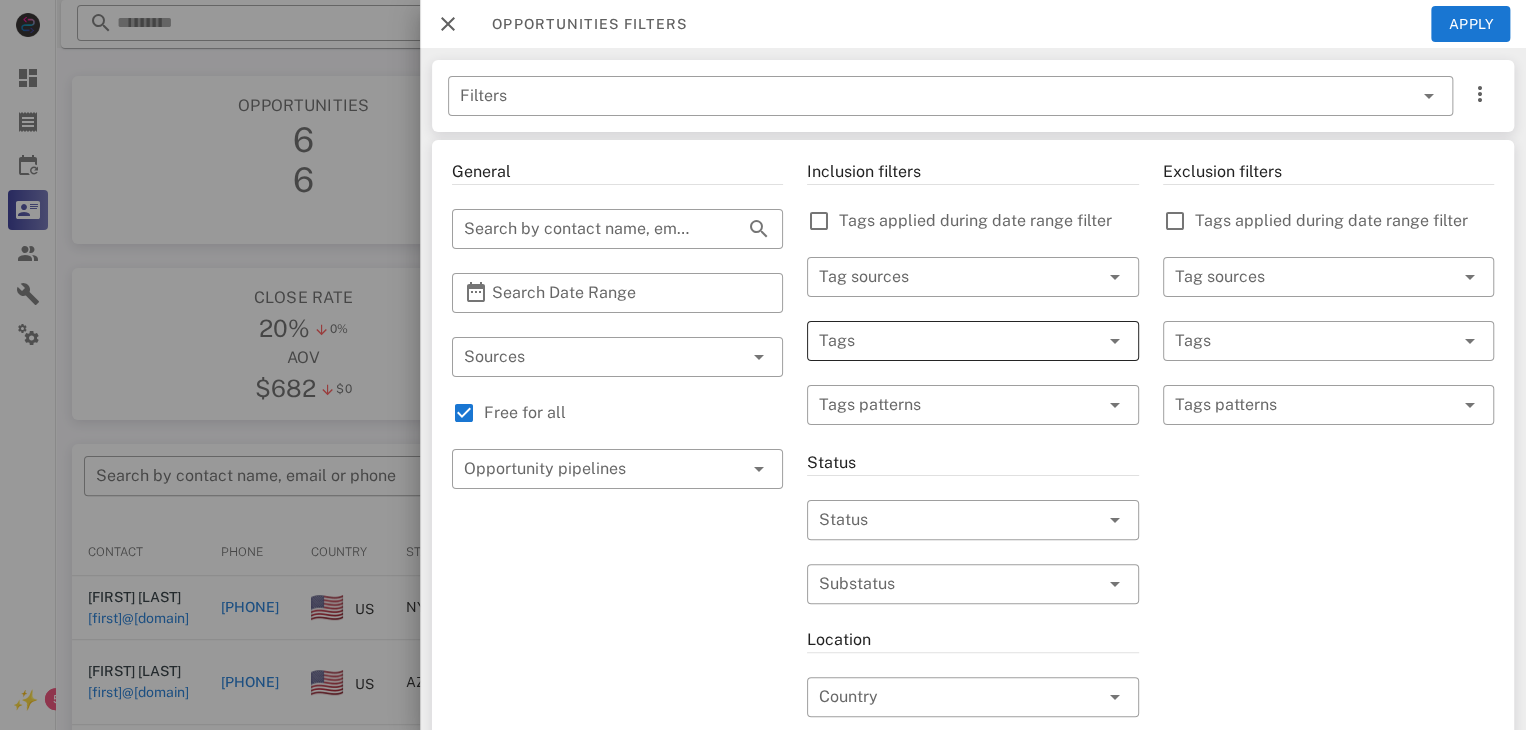 click at bounding box center [944, 341] 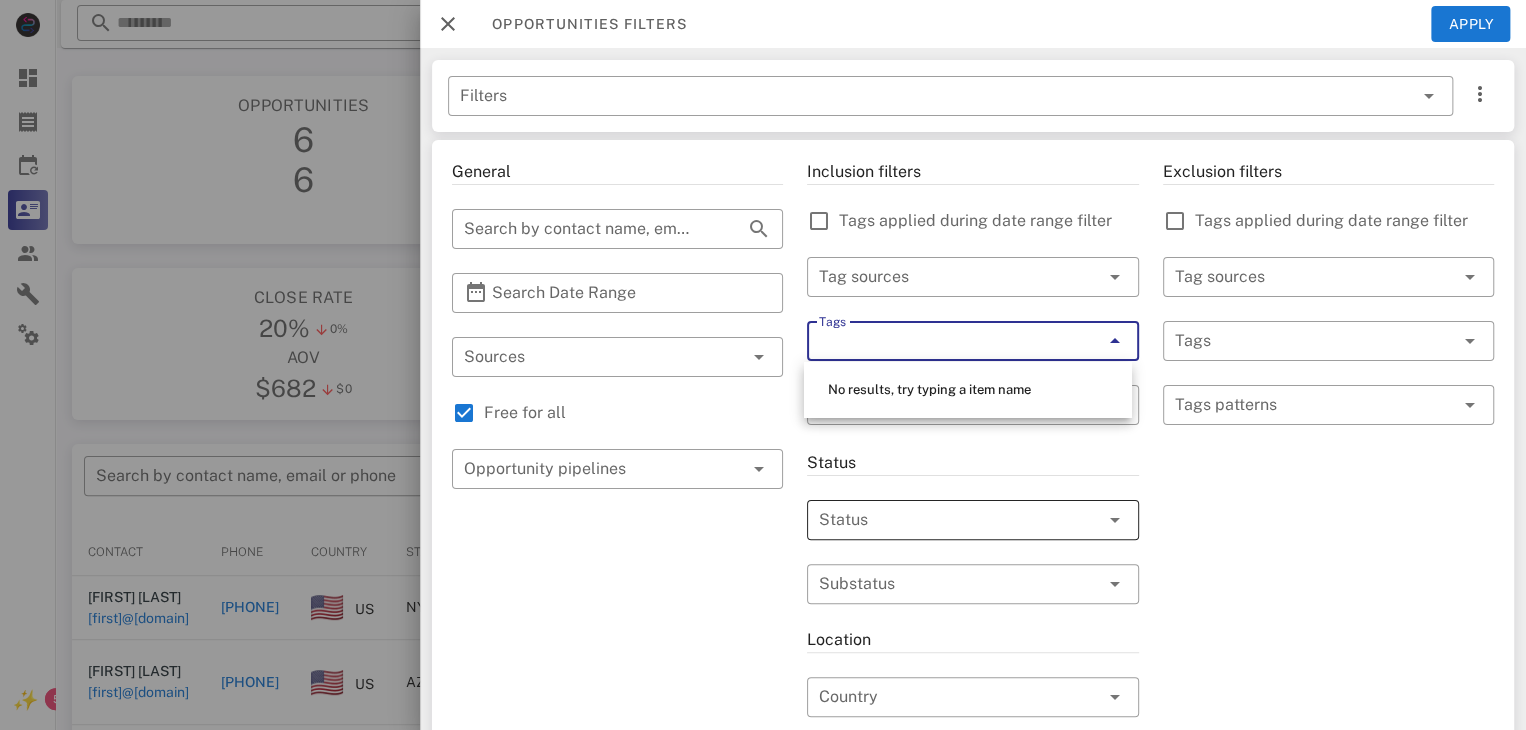 click at bounding box center (944, 520) 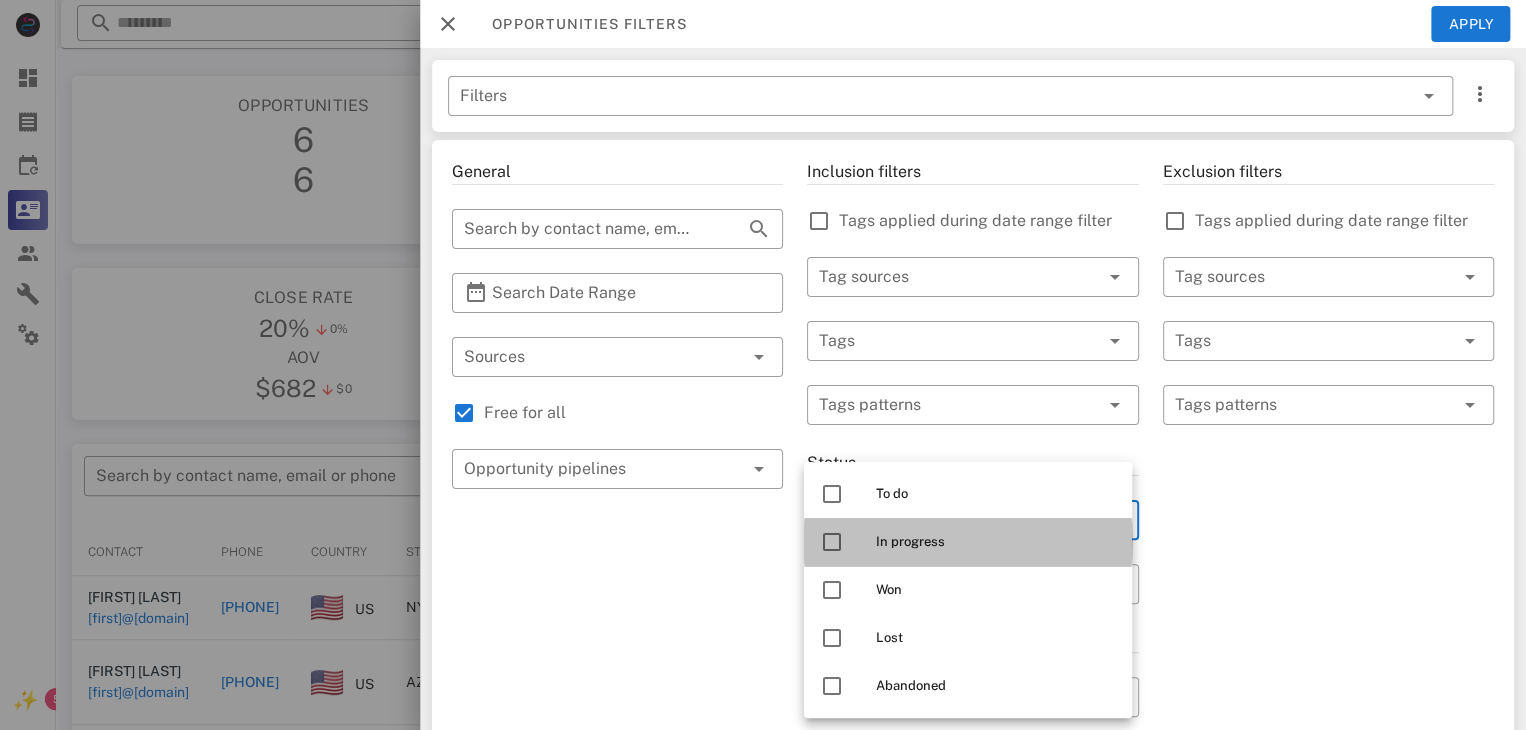 click on "In progress" at bounding box center (996, 542) 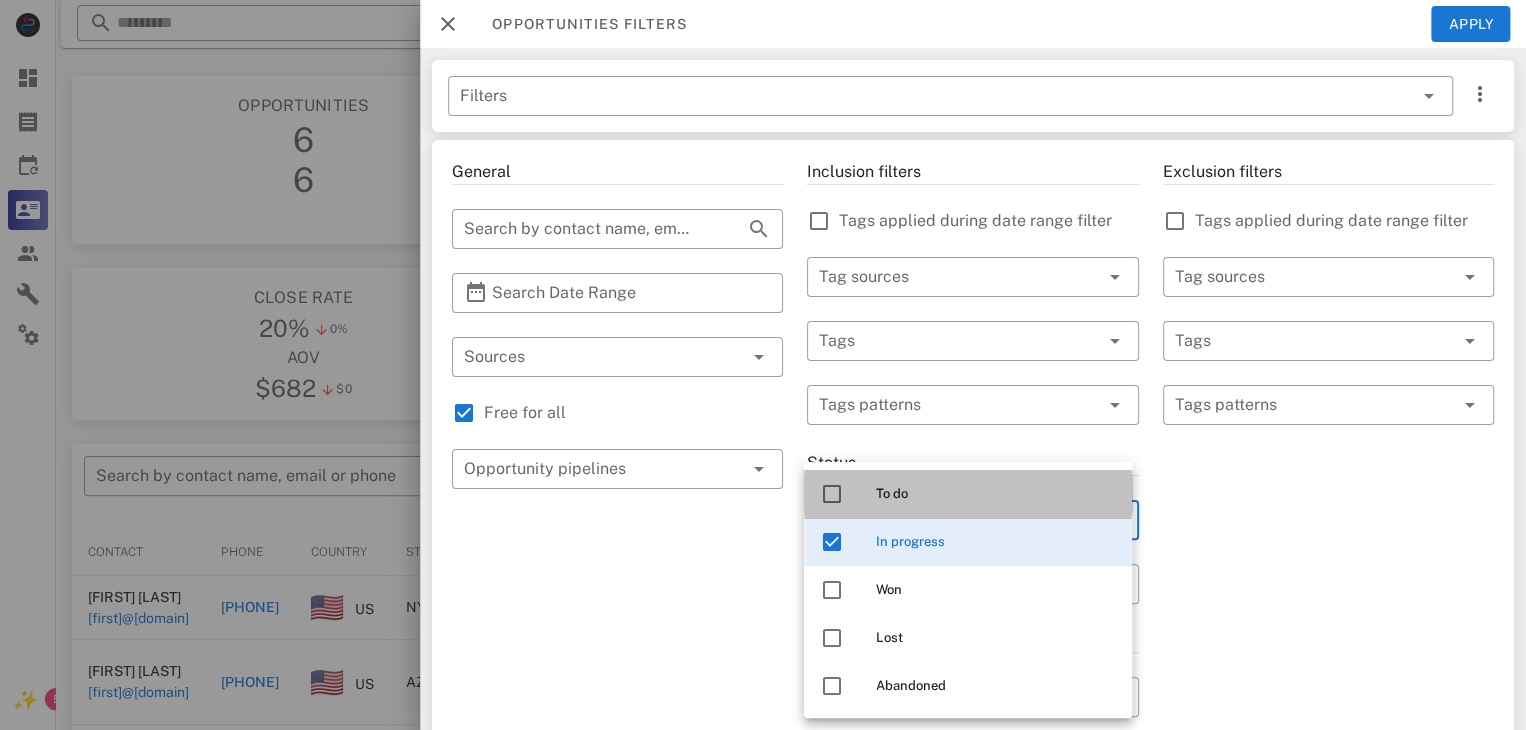 click at bounding box center (832, 494) 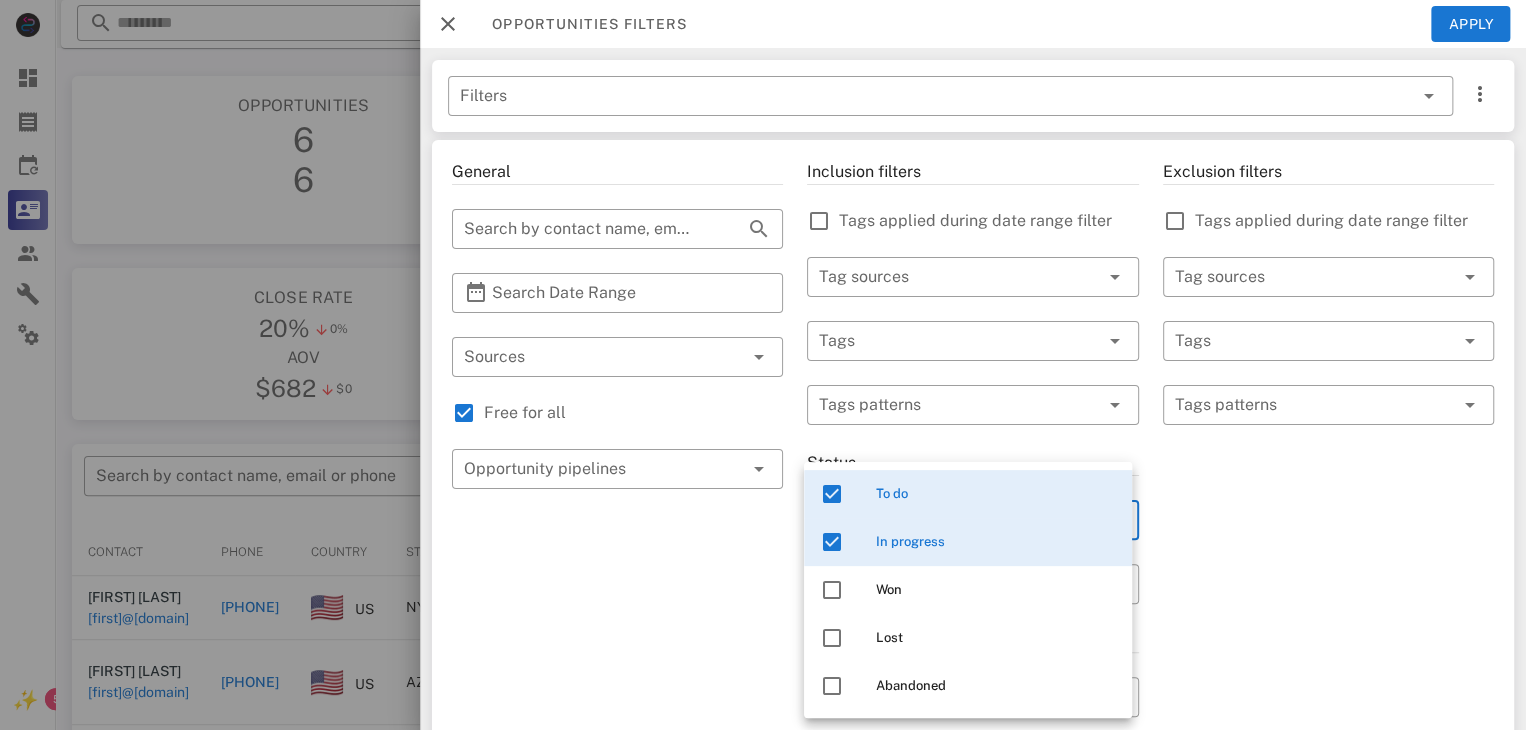 click on "Exclusion filters Tags applied during date range filter ​ Tag sources ​ Tags ​ Tags patterns" at bounding box center (1328, 709) 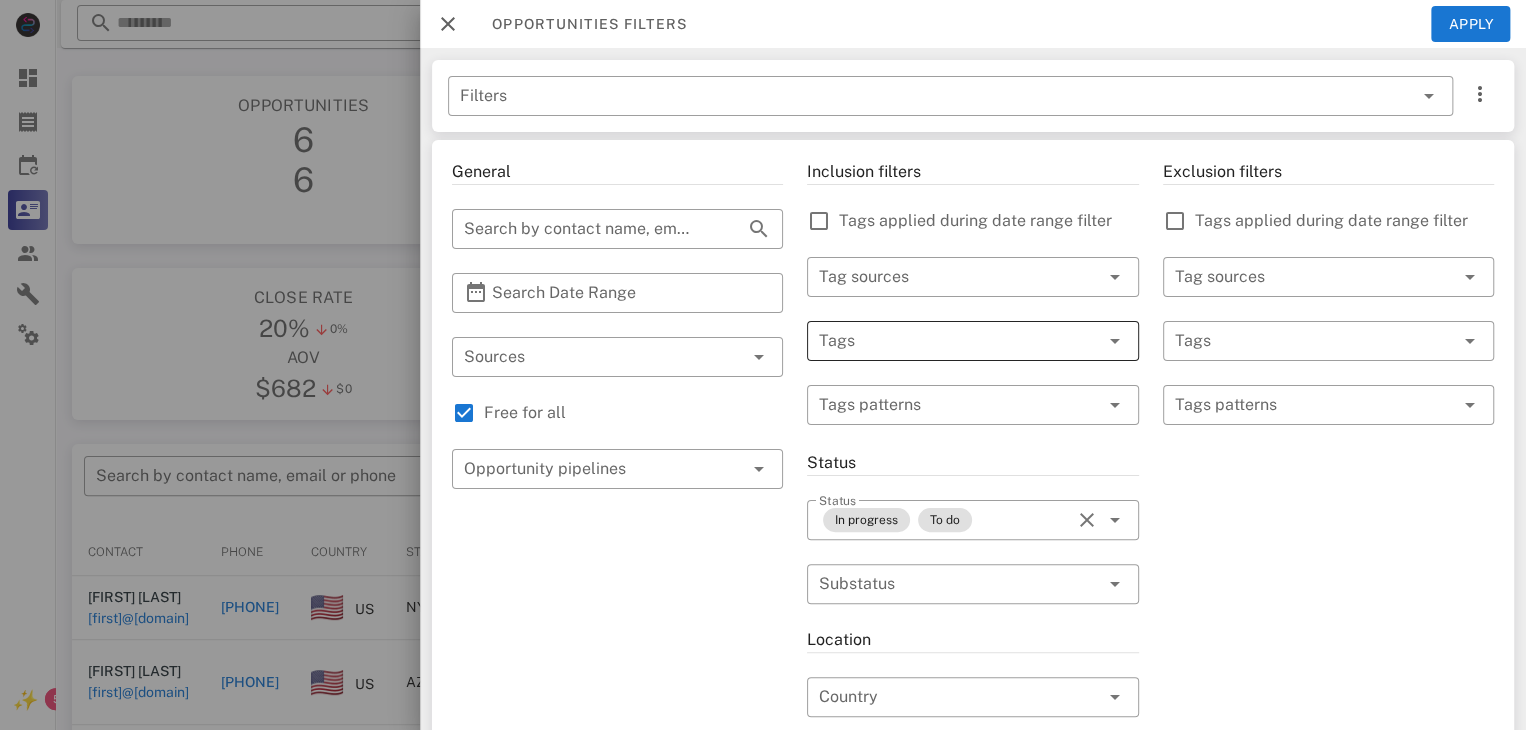 click at bounding box center (944, 341) 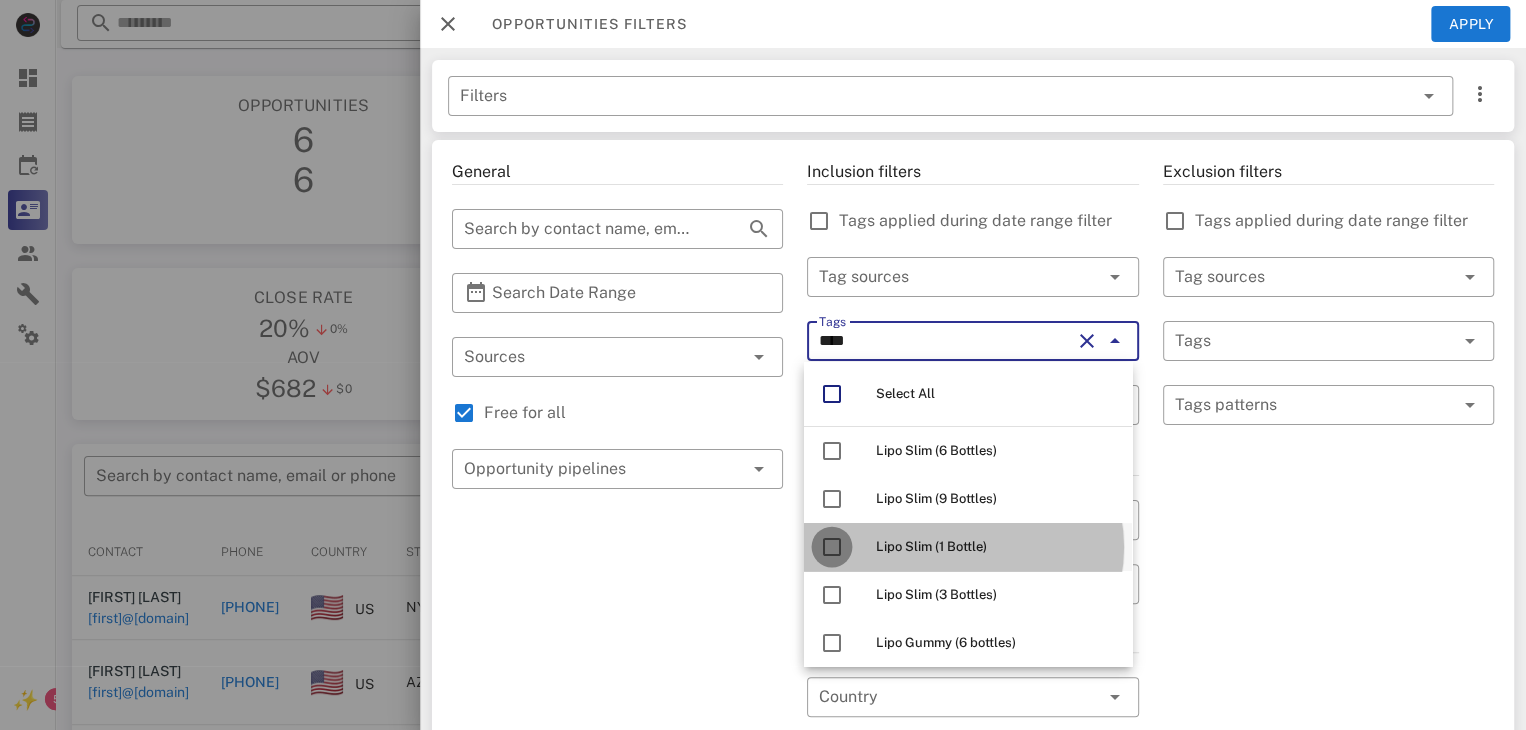 click at bounding box center [832, 547] 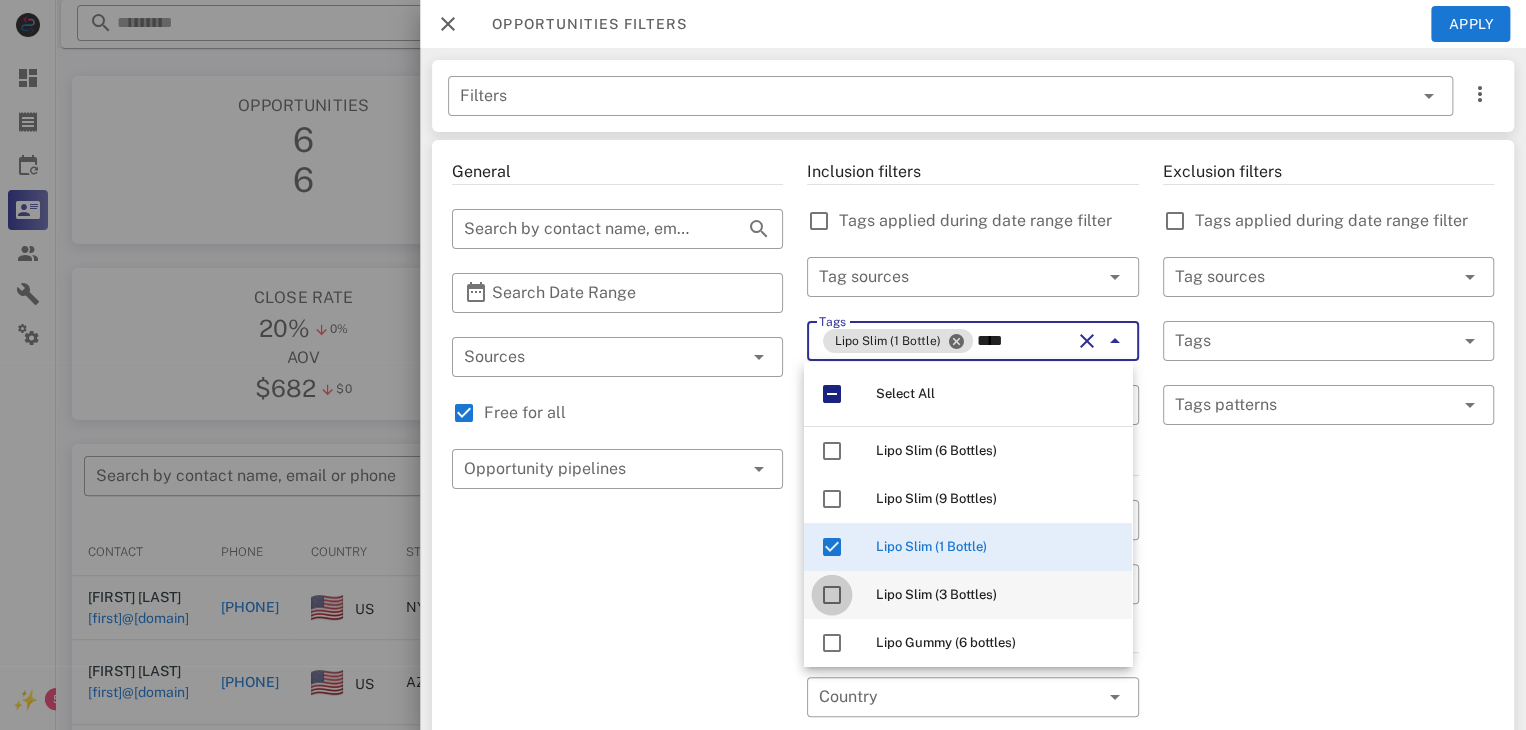 click at bounding box center (832, 595) 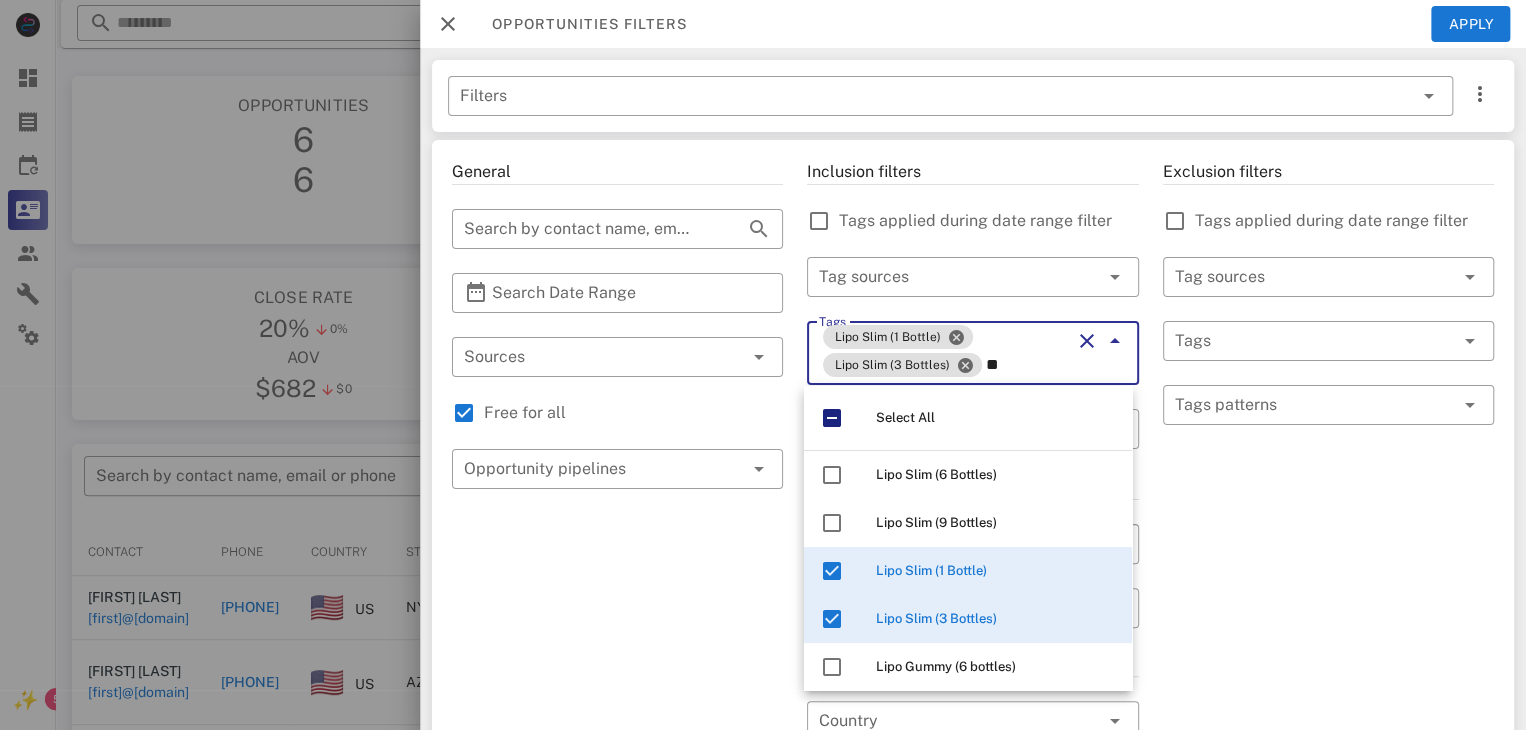 type on "*" 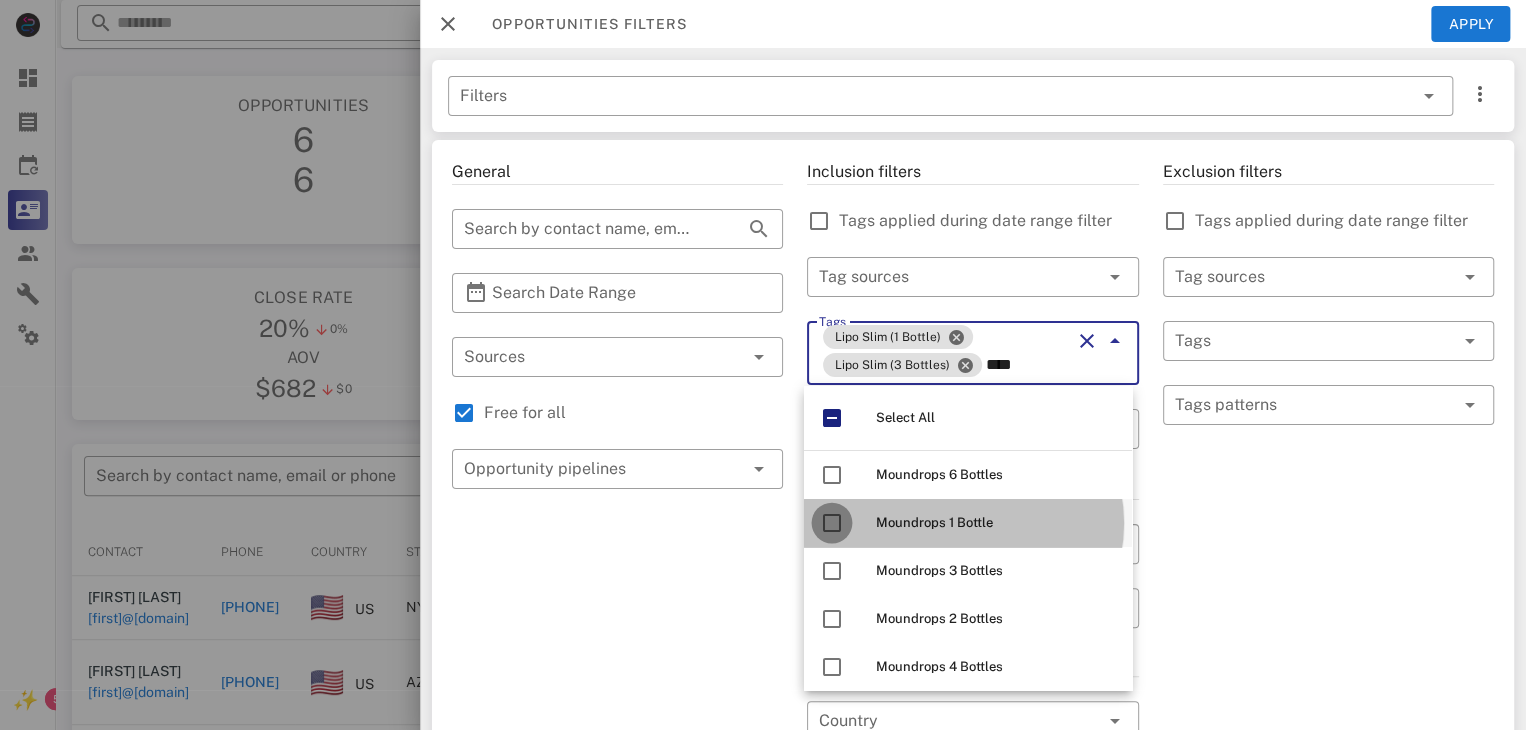 click at bounding box center [832, 523] 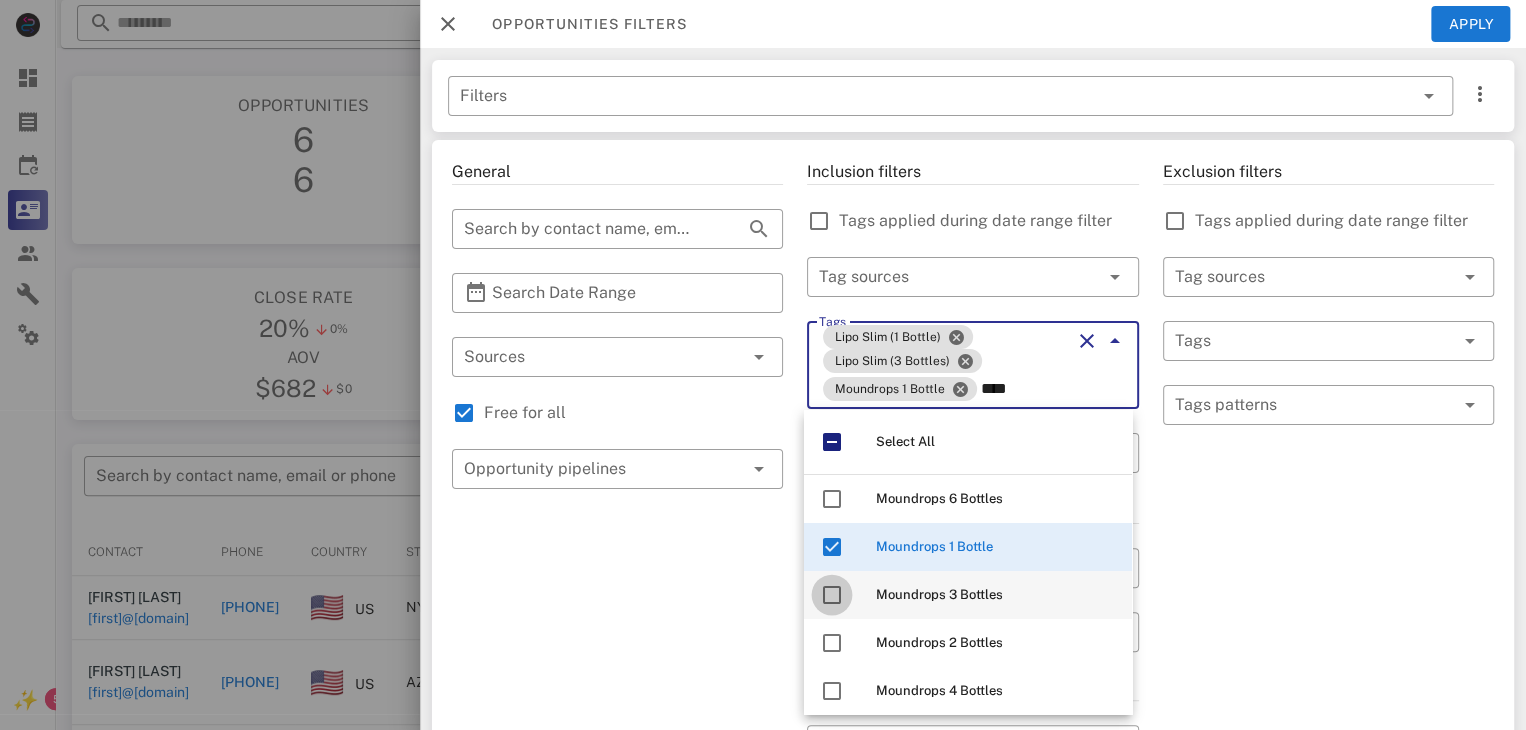 click at bounding box center (832, 595) 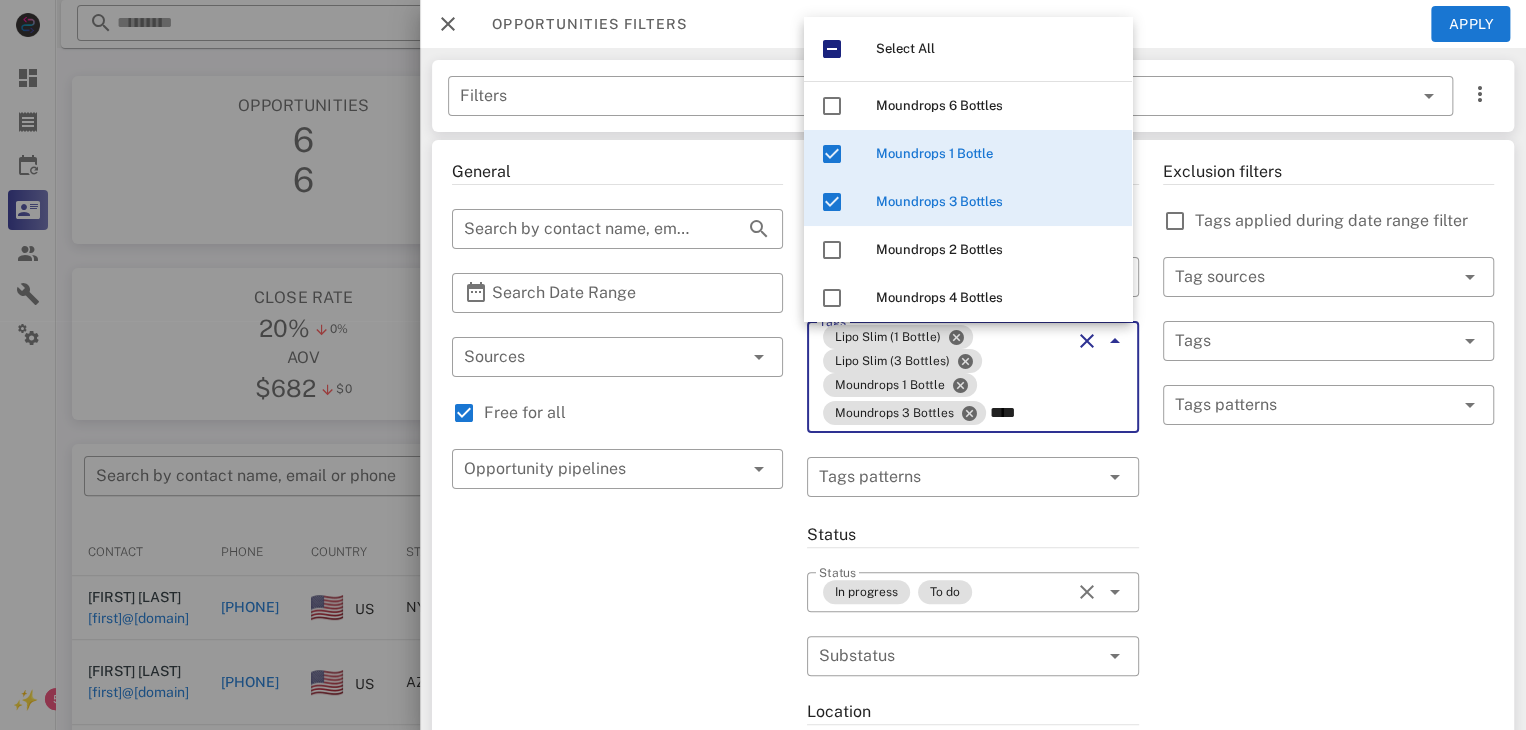 type on "****" 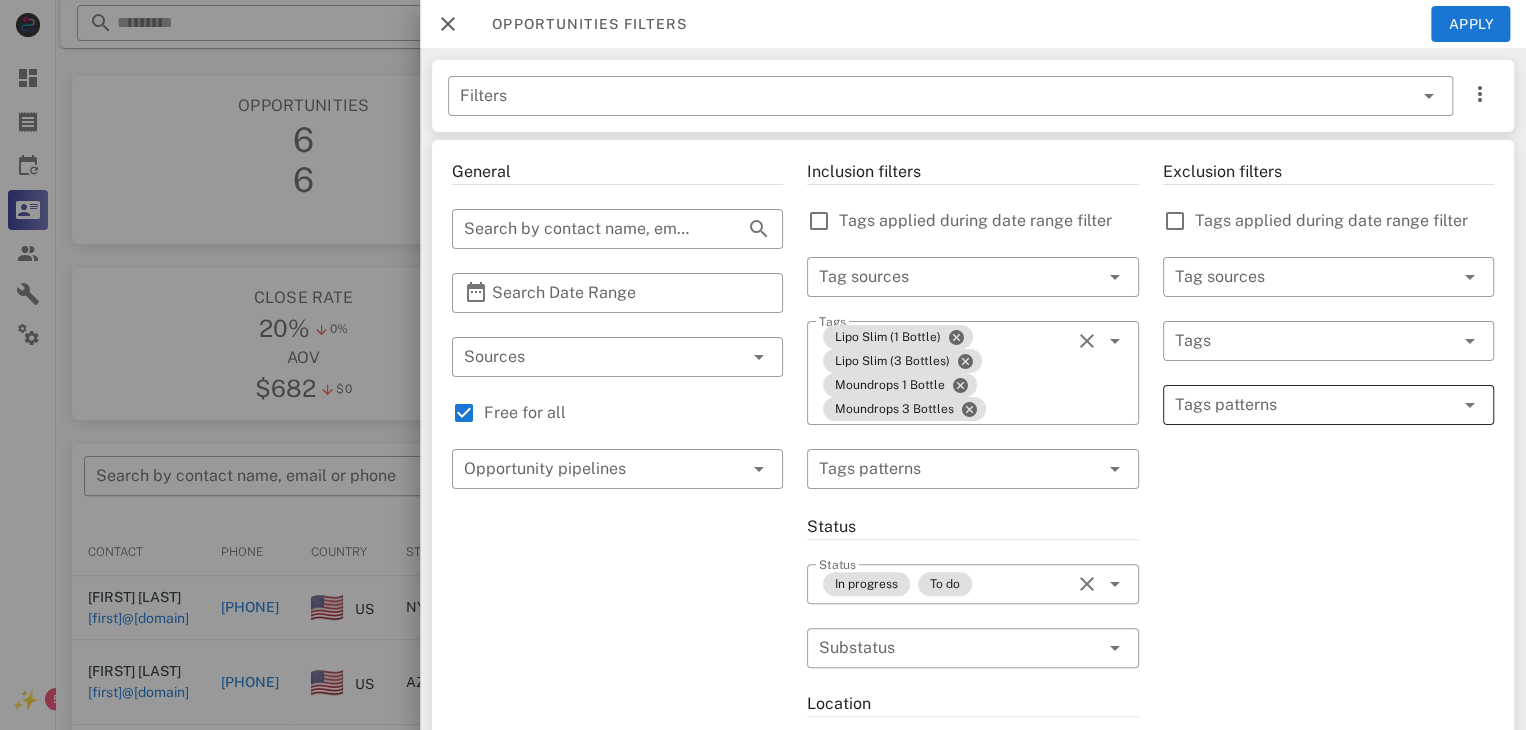 click at bounding box center (1314, 405) 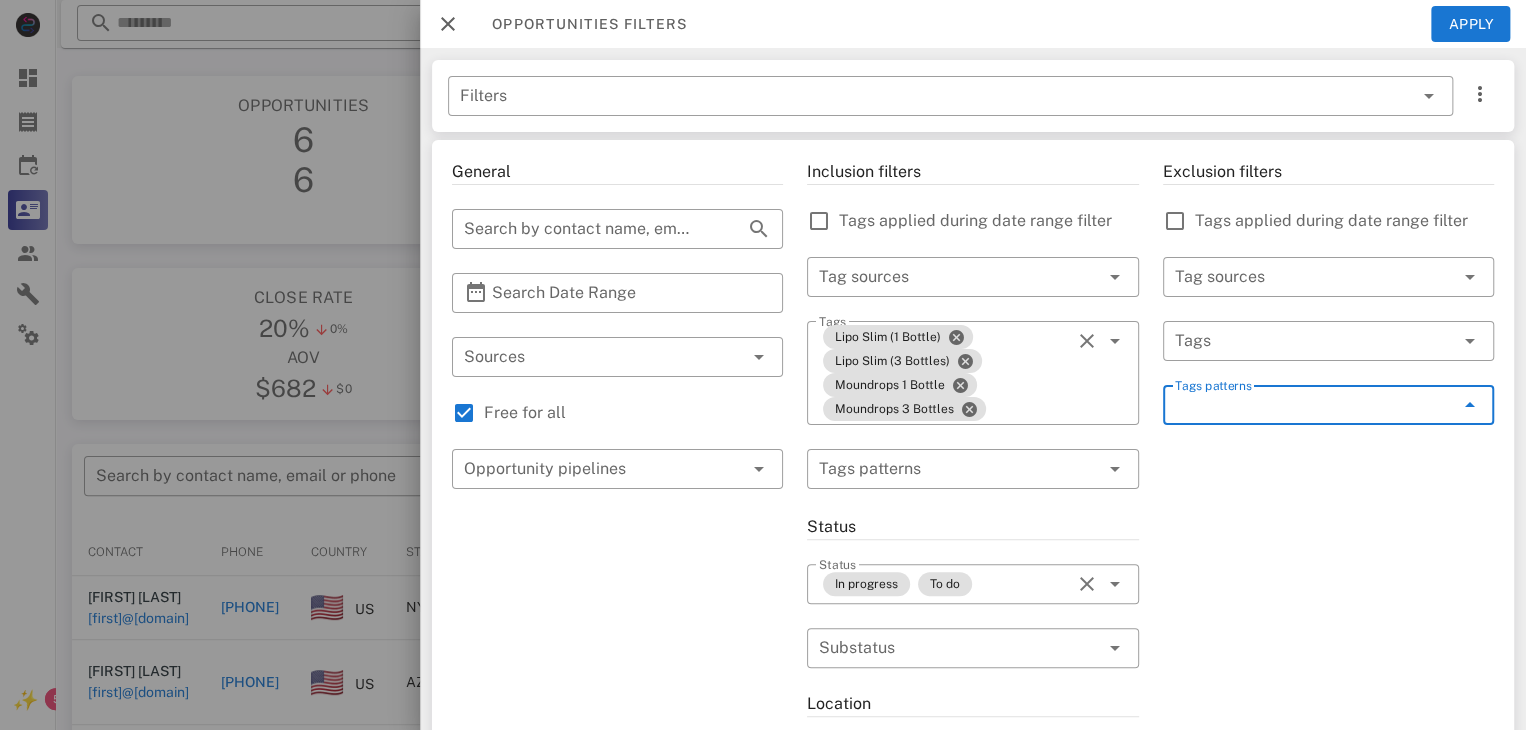 click on "Tags patterns" at bounding box center [1314, 405] 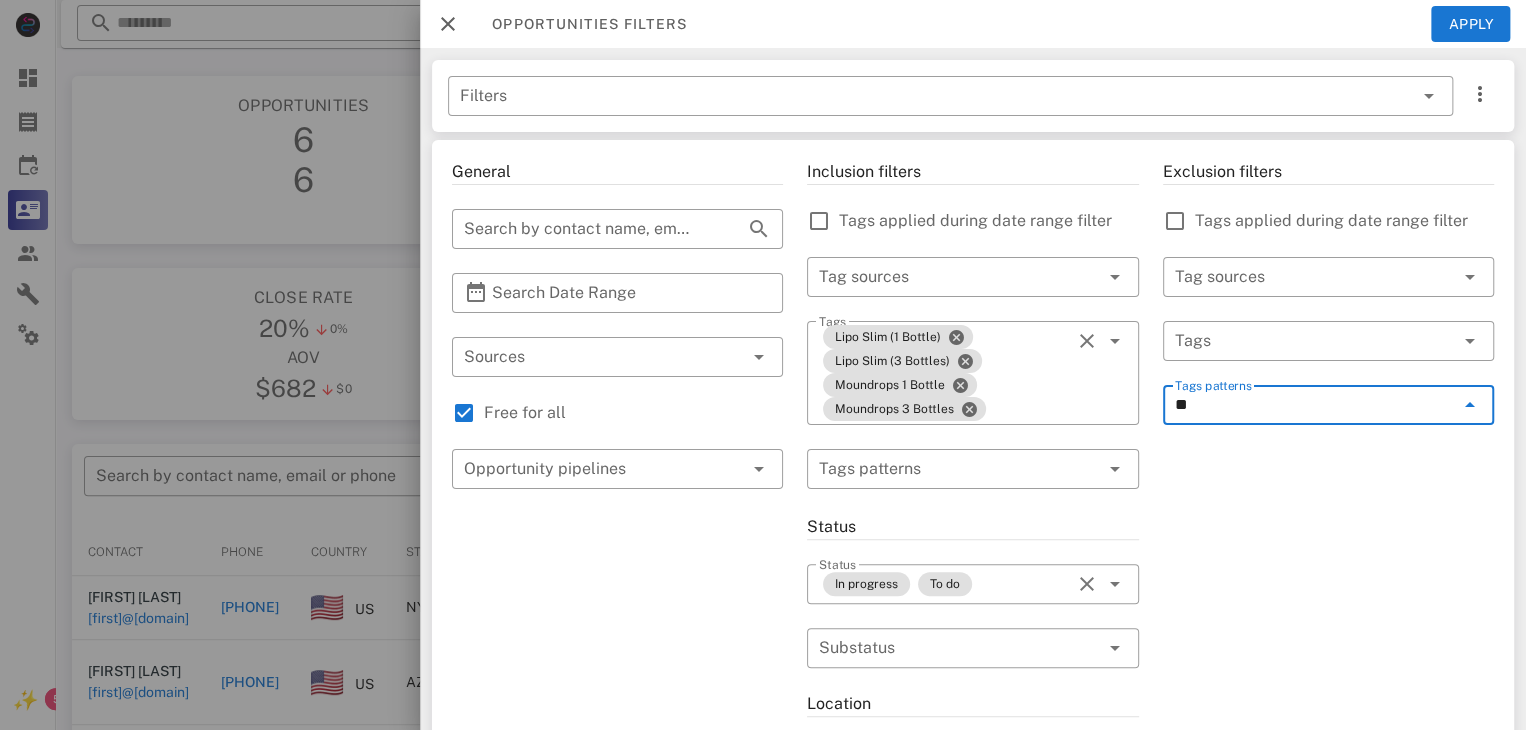 type on "*" 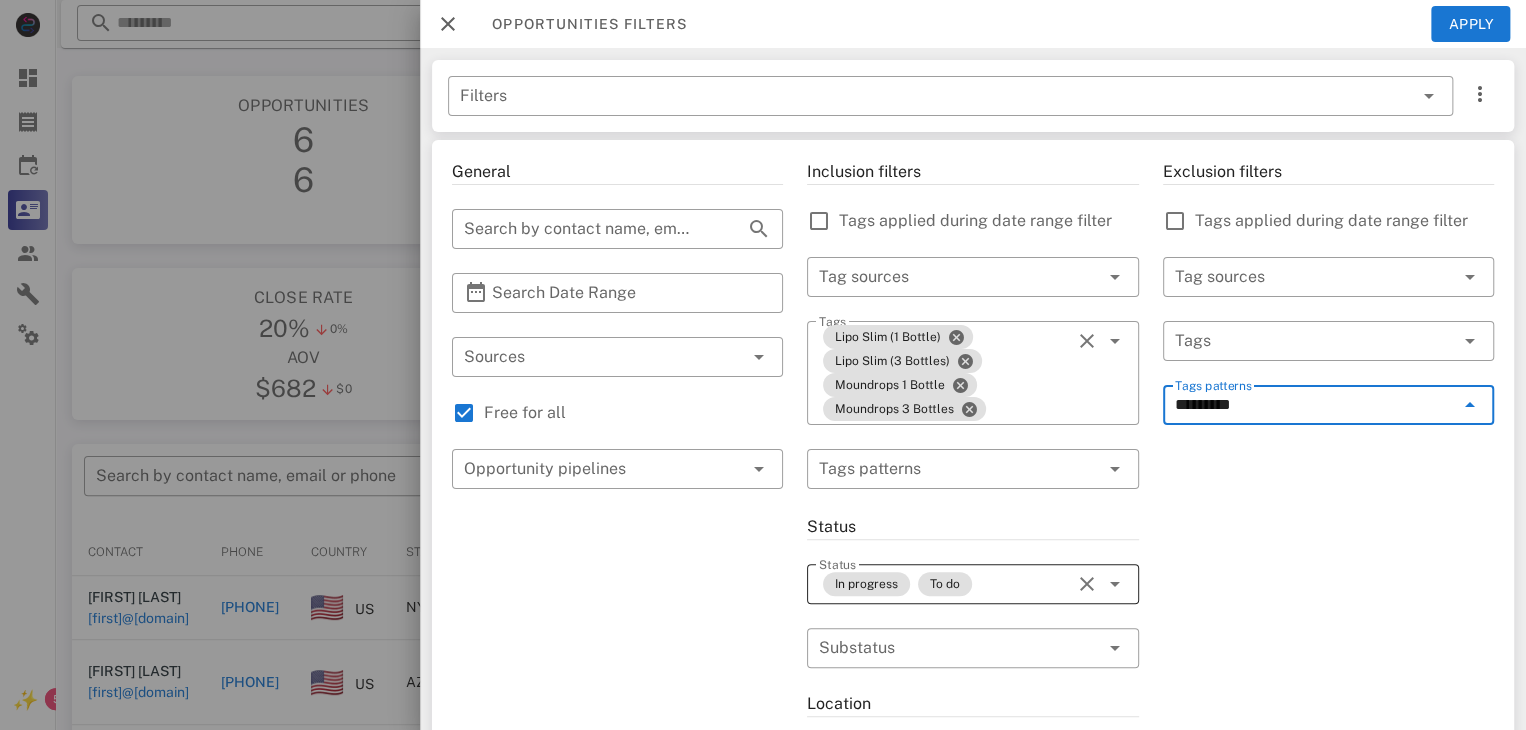 click on "In progress To do" at bounding box center (944, 584) 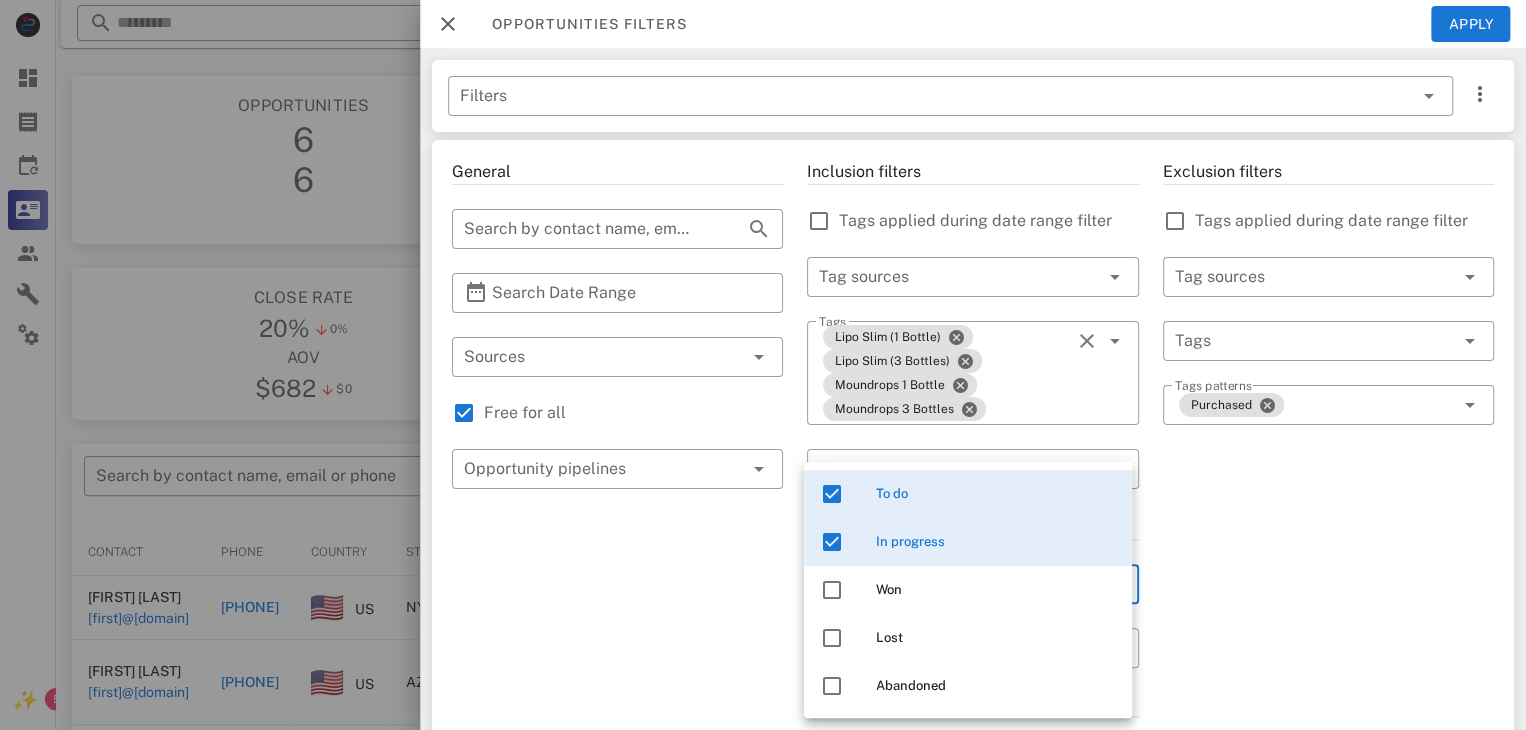 click at bounding box center [832, 542] 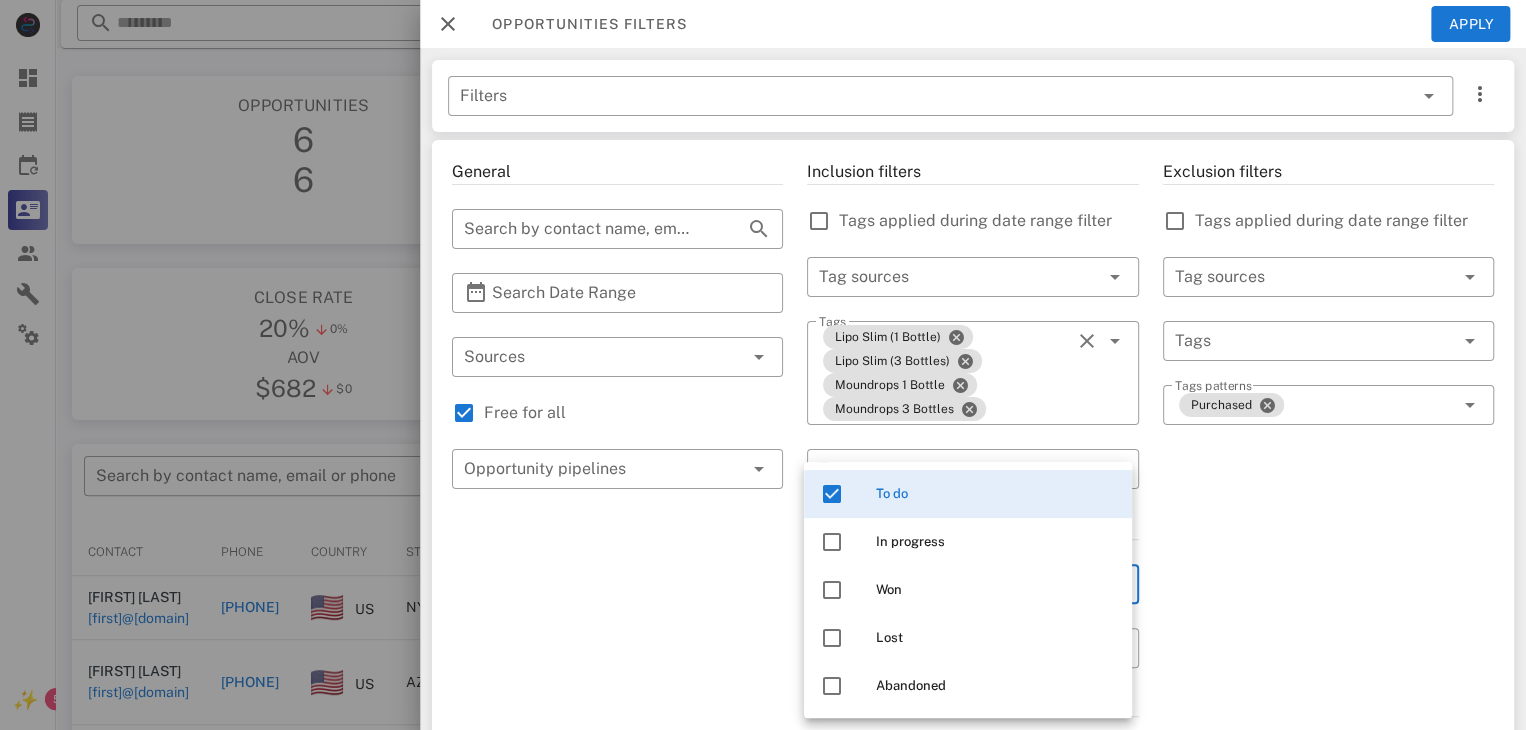 click on "Exclusion filters Tags applied during date range filter ​ Tag sources ​ Tags ​ Tags patterns Purchased" at bounding box center (1328, 741) 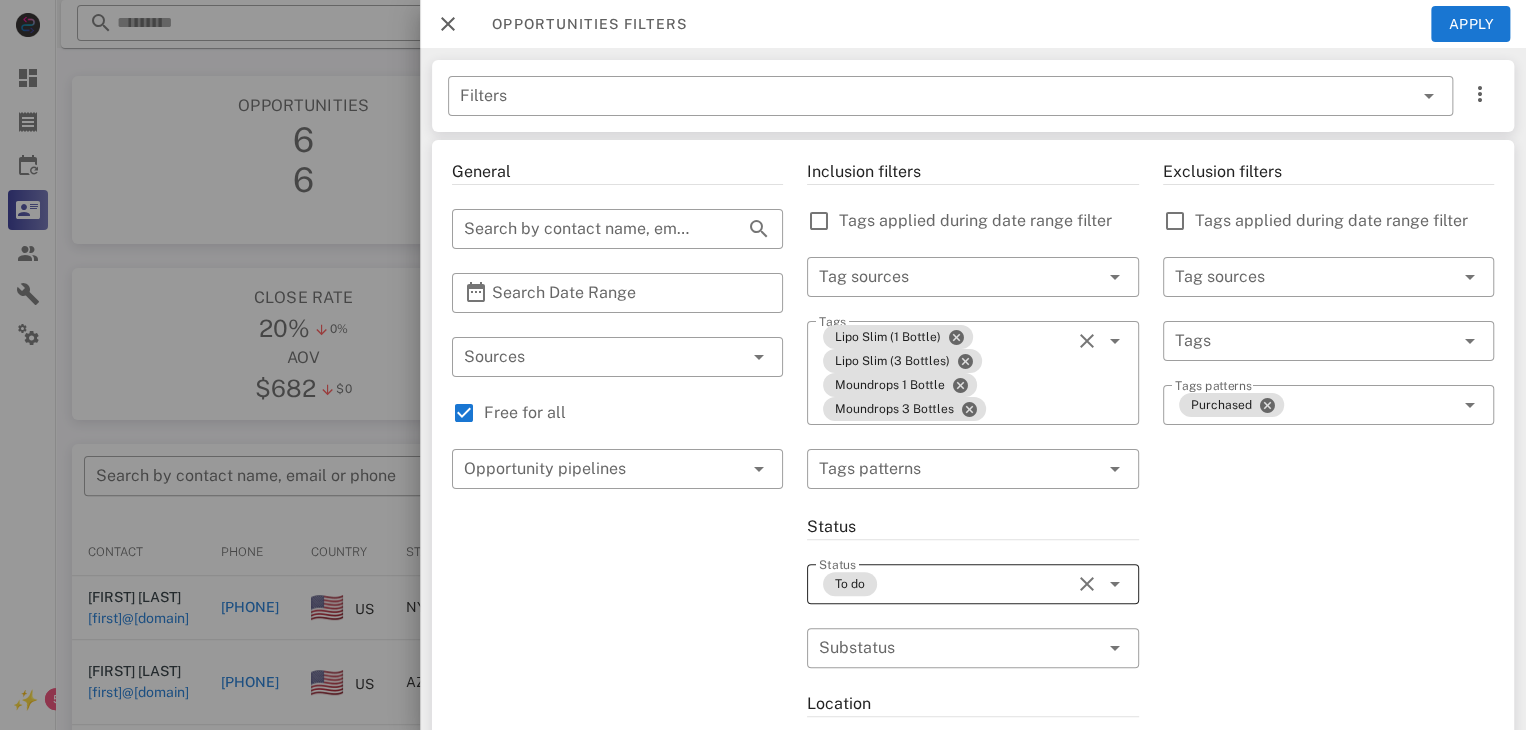 click on "To do" at bounding box center [944, 584] 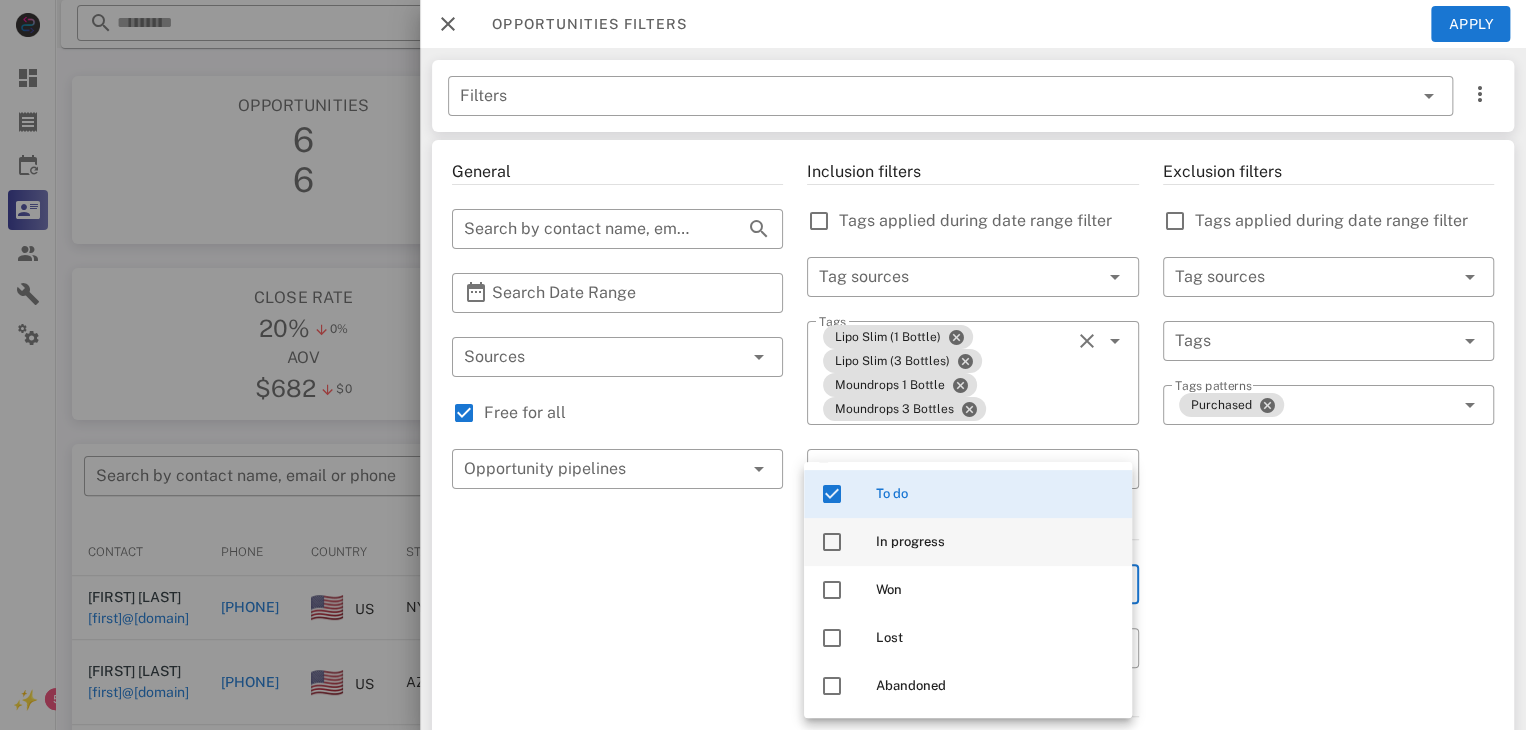 click at bounding box center [832, 542] 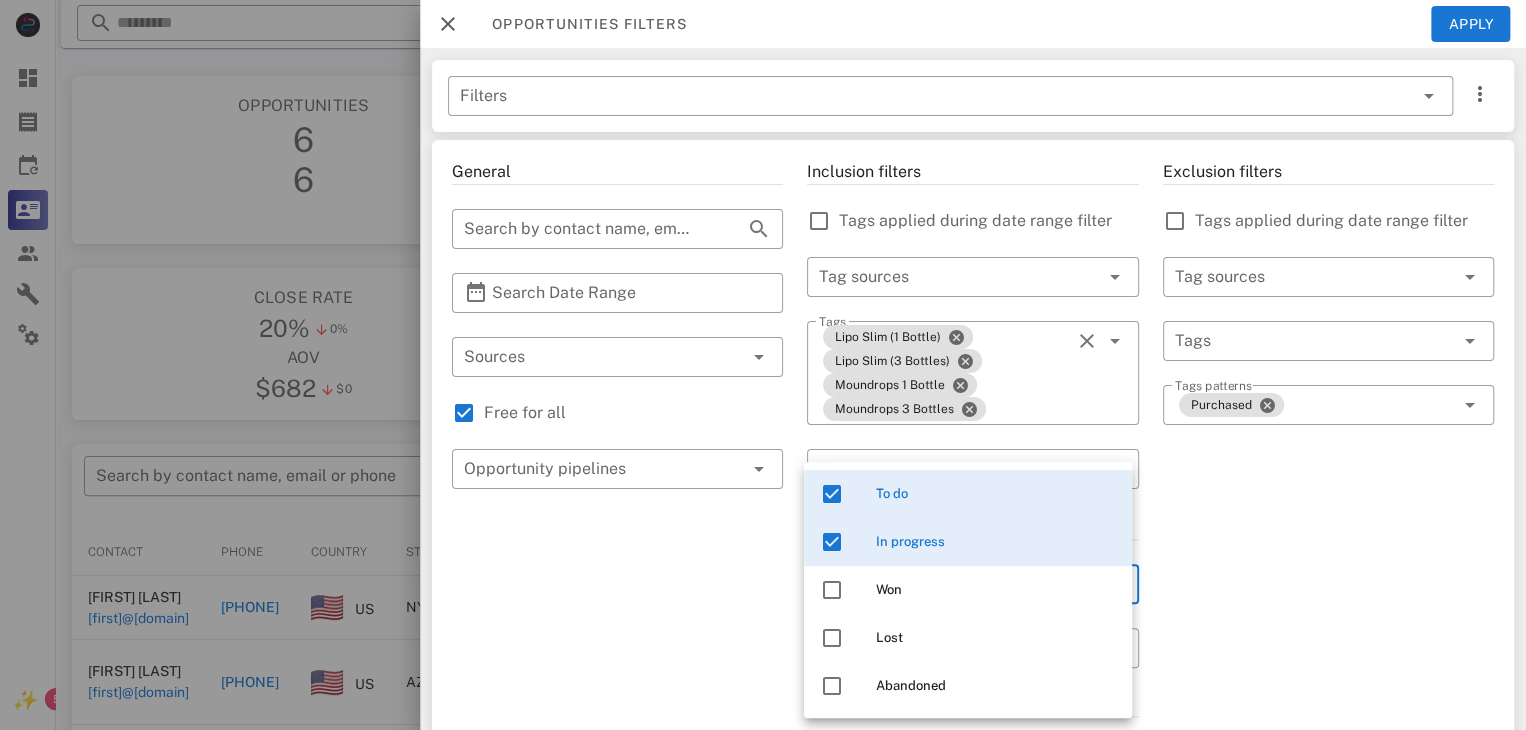 click on "Exclusion filters Tags applied during date range filter ​ Tag sources ​ Tags ​ Tags patterns Purchased" at bounding box center [1328, 741] 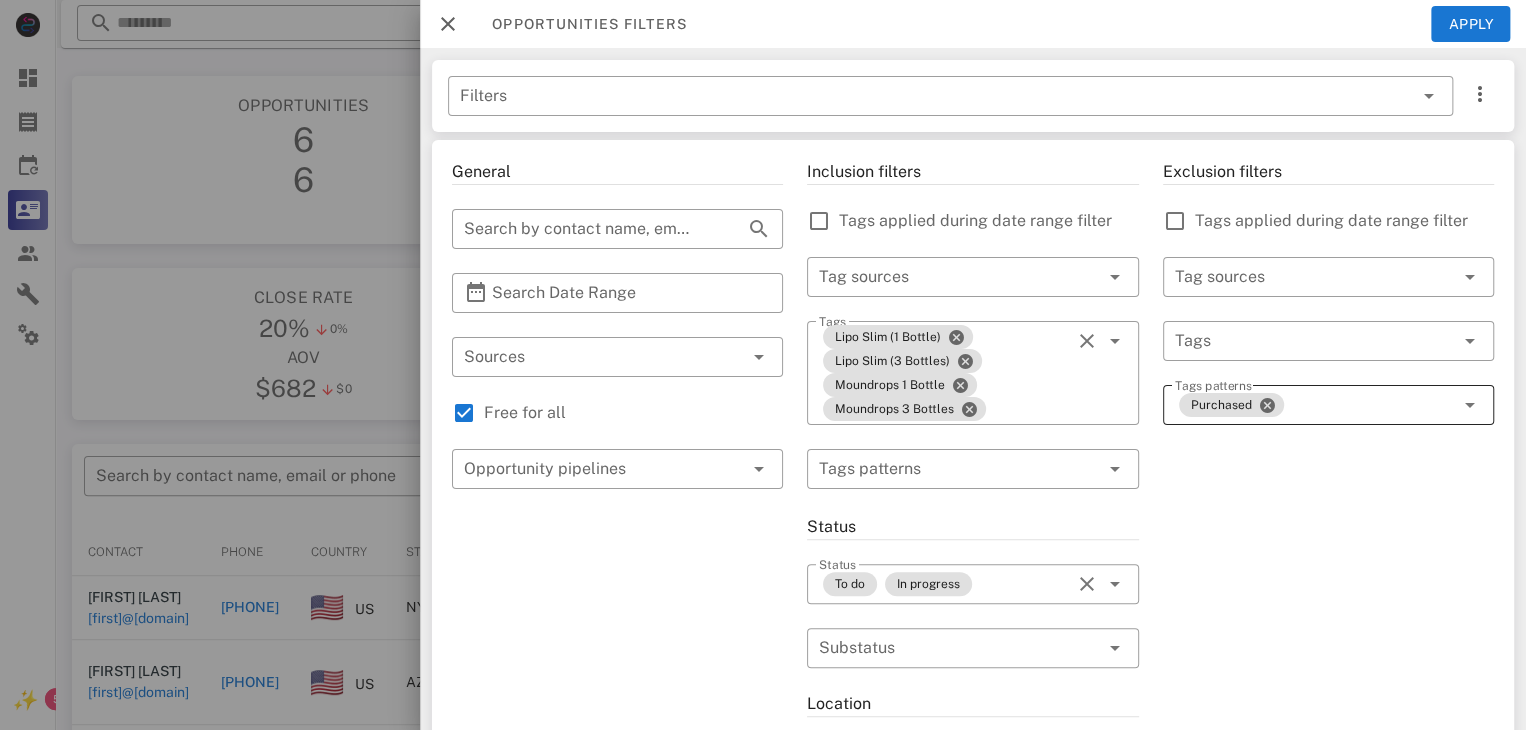 click on "Purchased" at bounding box center [1314, 405] 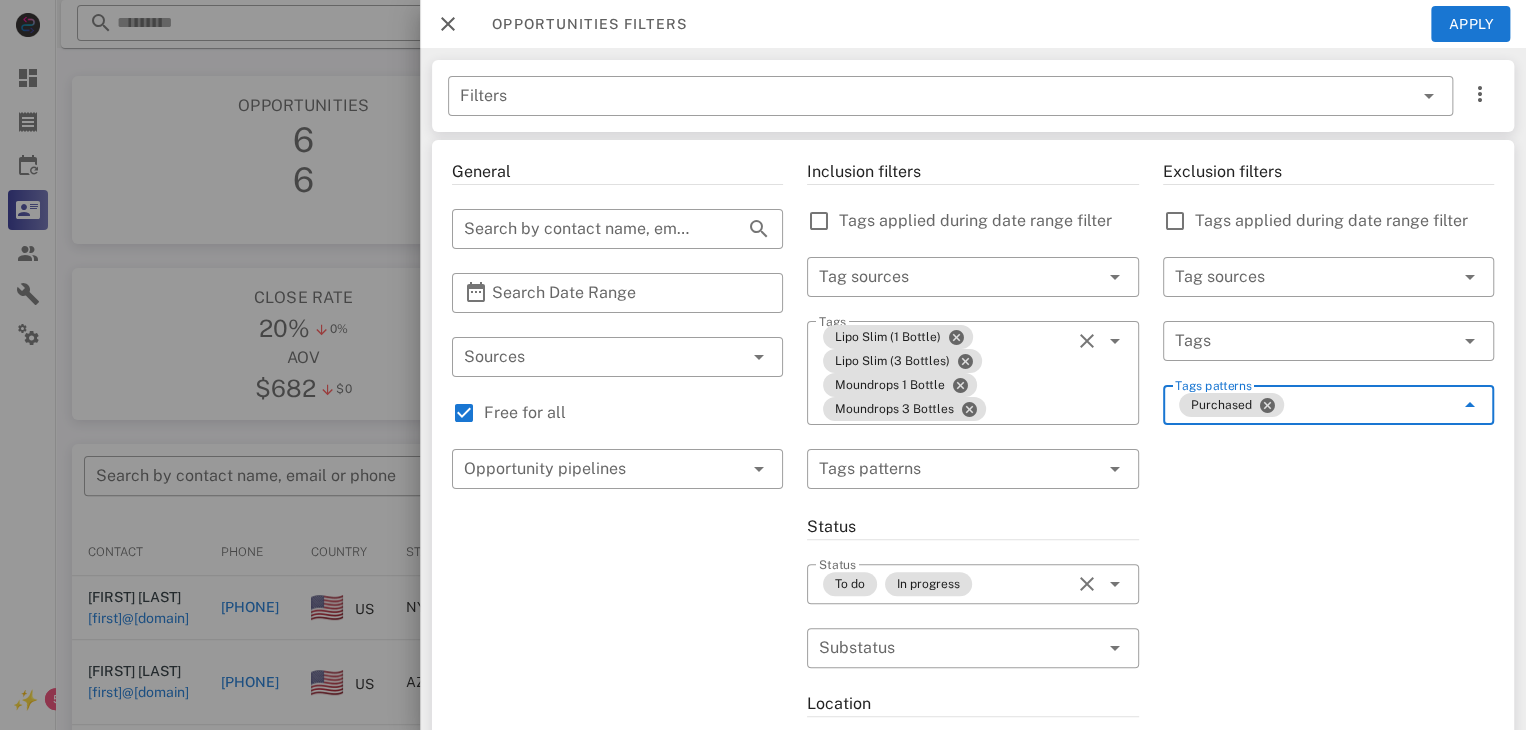 click on "Tags patterns" at bounding box center (1371, 405) 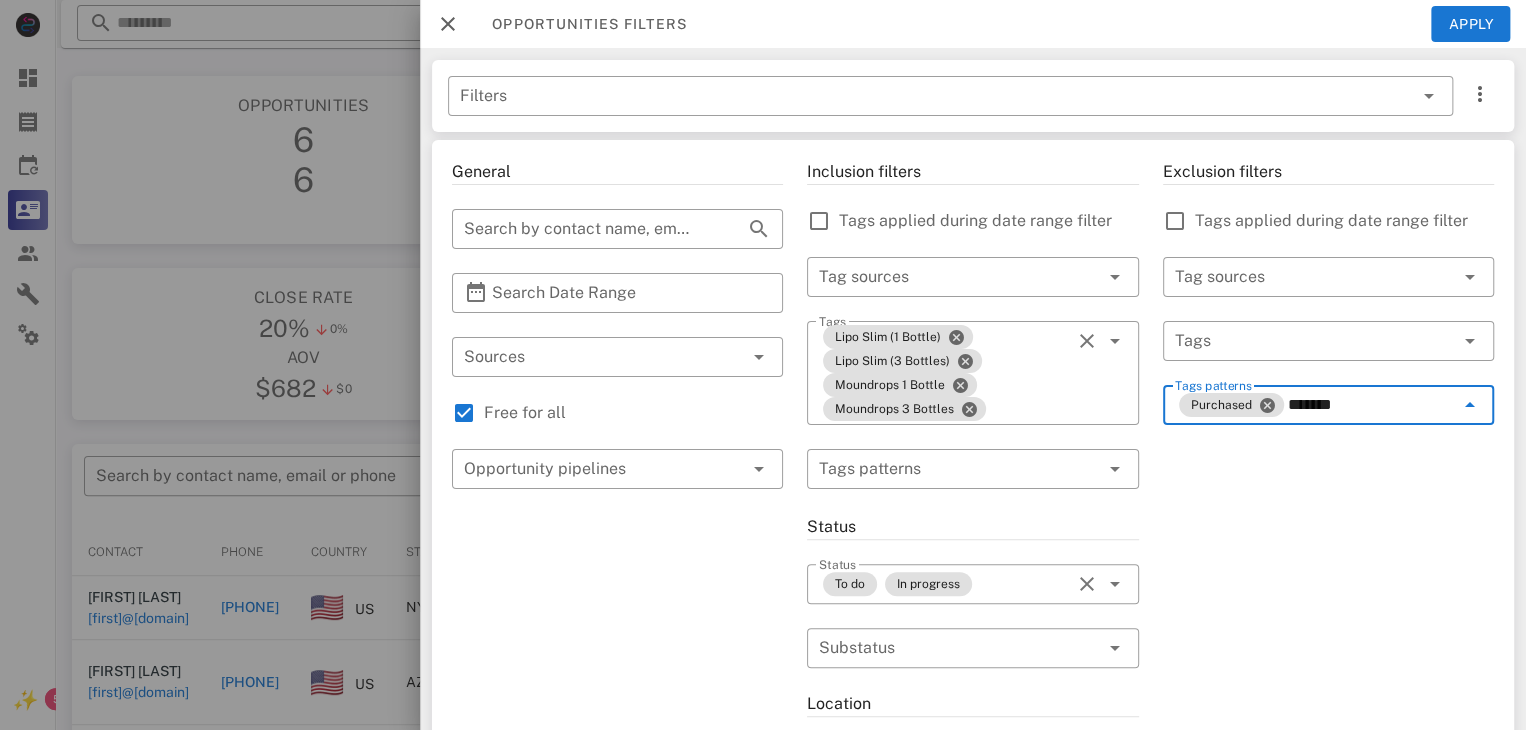 type on "********" 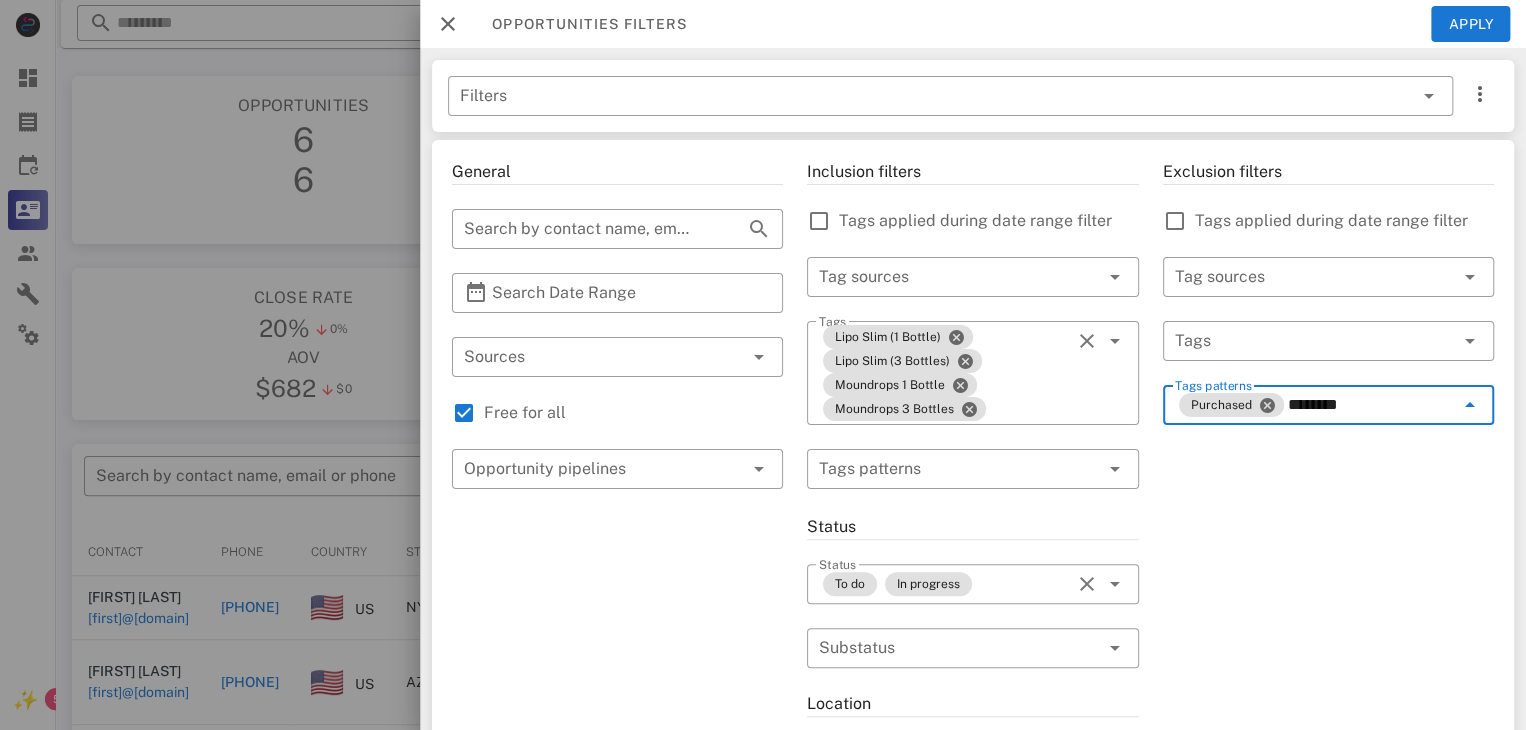 type 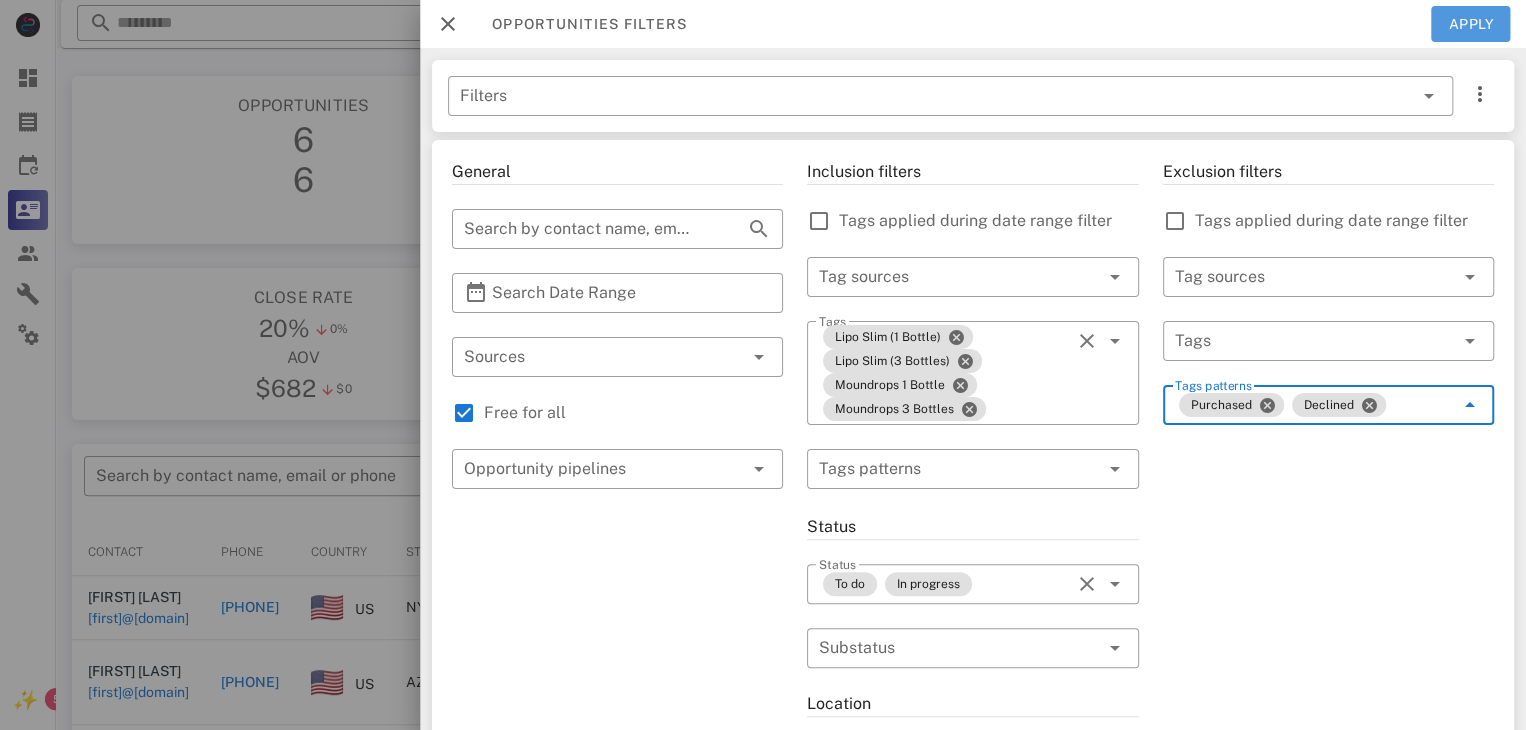click on "Apply" at bounding box center [1471, 24] 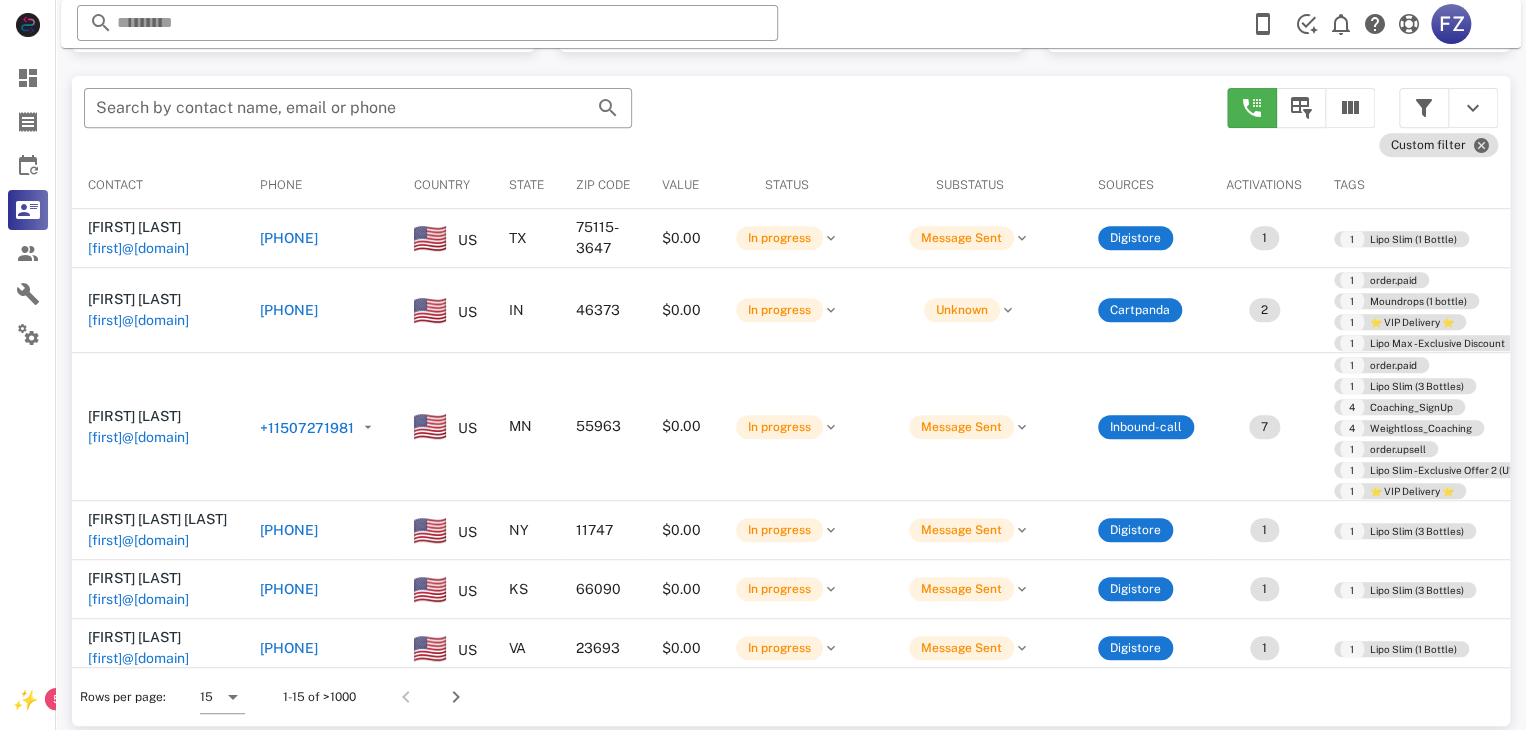 scroll, scrollTop: 380, scrollLeft: 0, axis: vertical 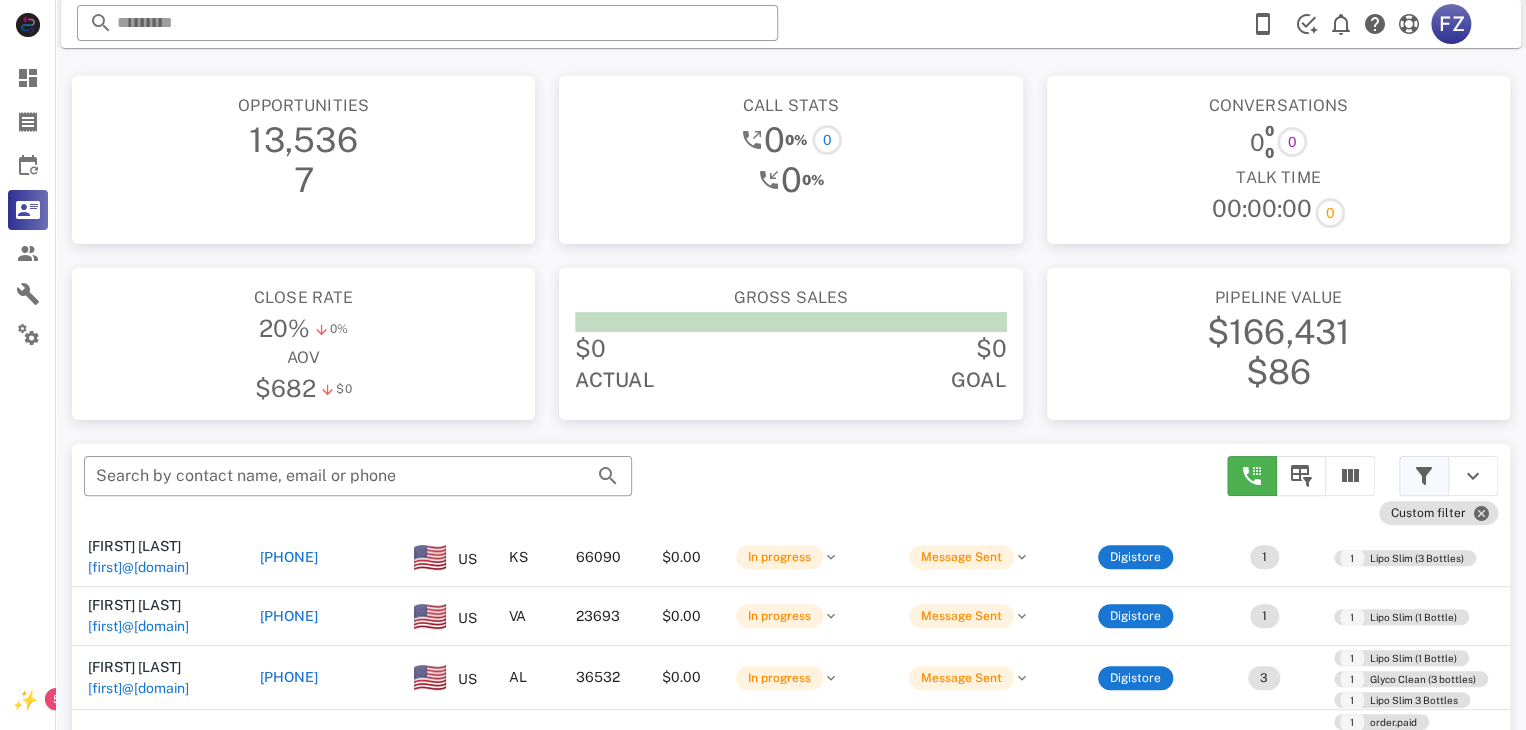 click at bounding box center [1424, 476] 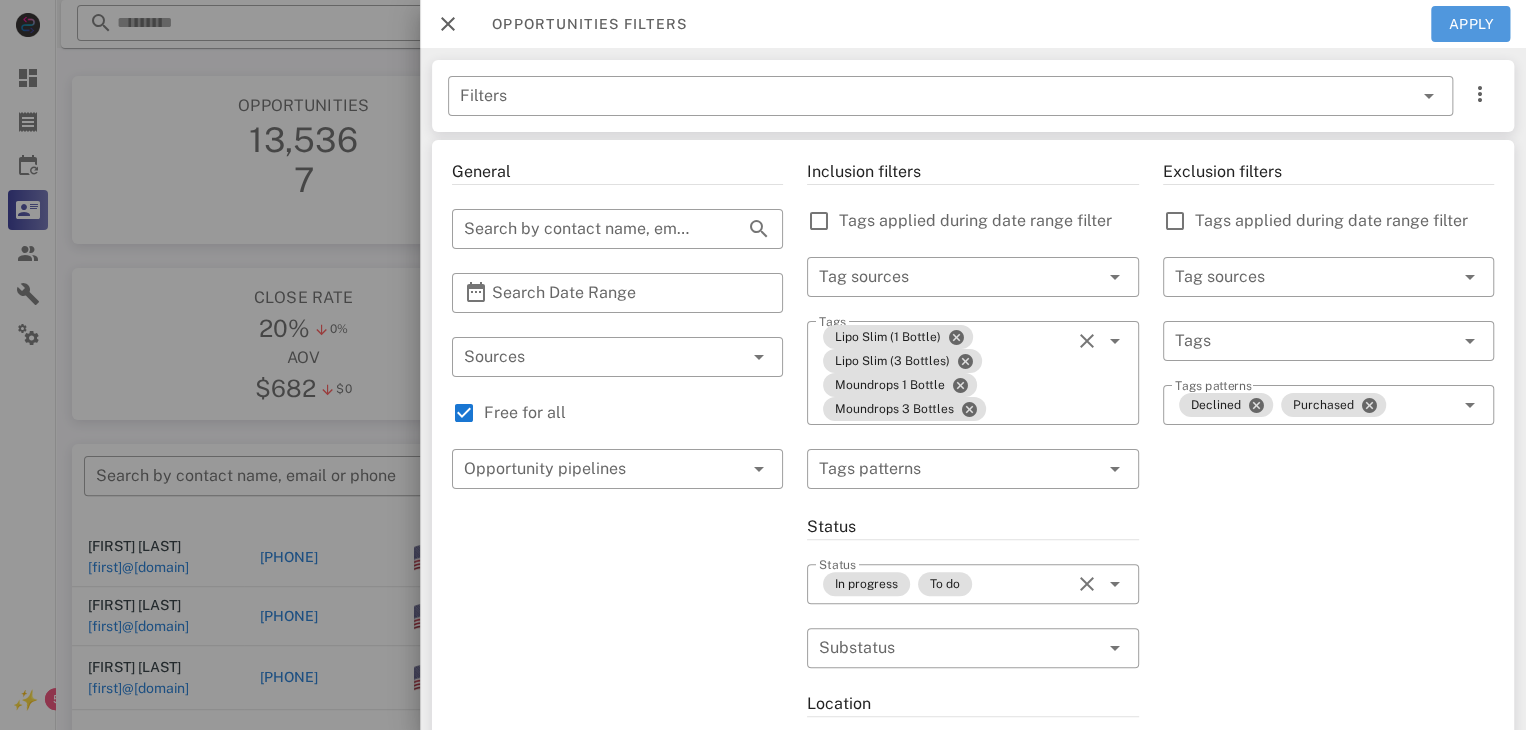 click on "Apply" at bounding box center [1471, 24] 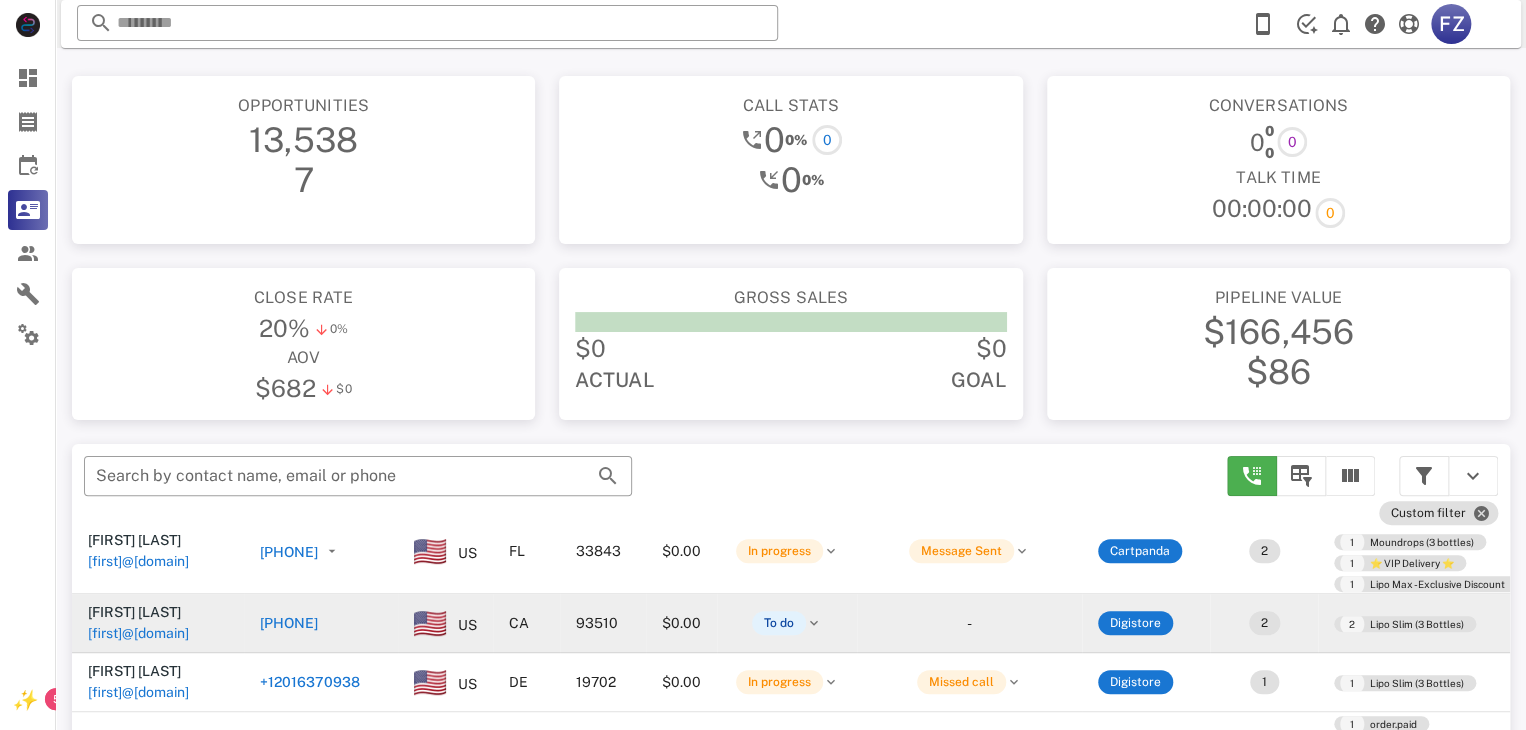 scroll, scrollTop: 600, scrollLeft: 0, axis: vertical 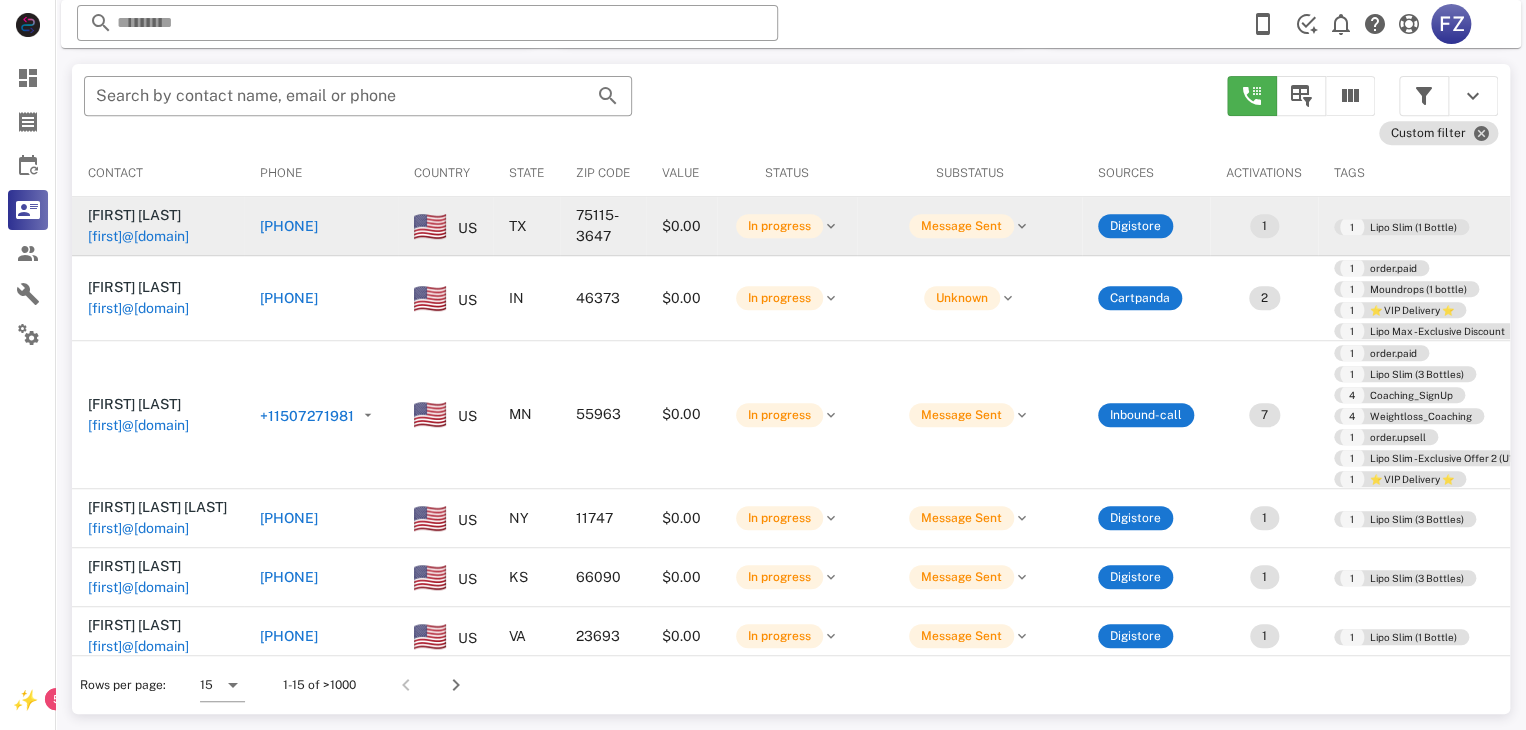 click on "[FIRST] [LAST] [FIRST]@[DOMAIN]" at bounding box center (158, 226) 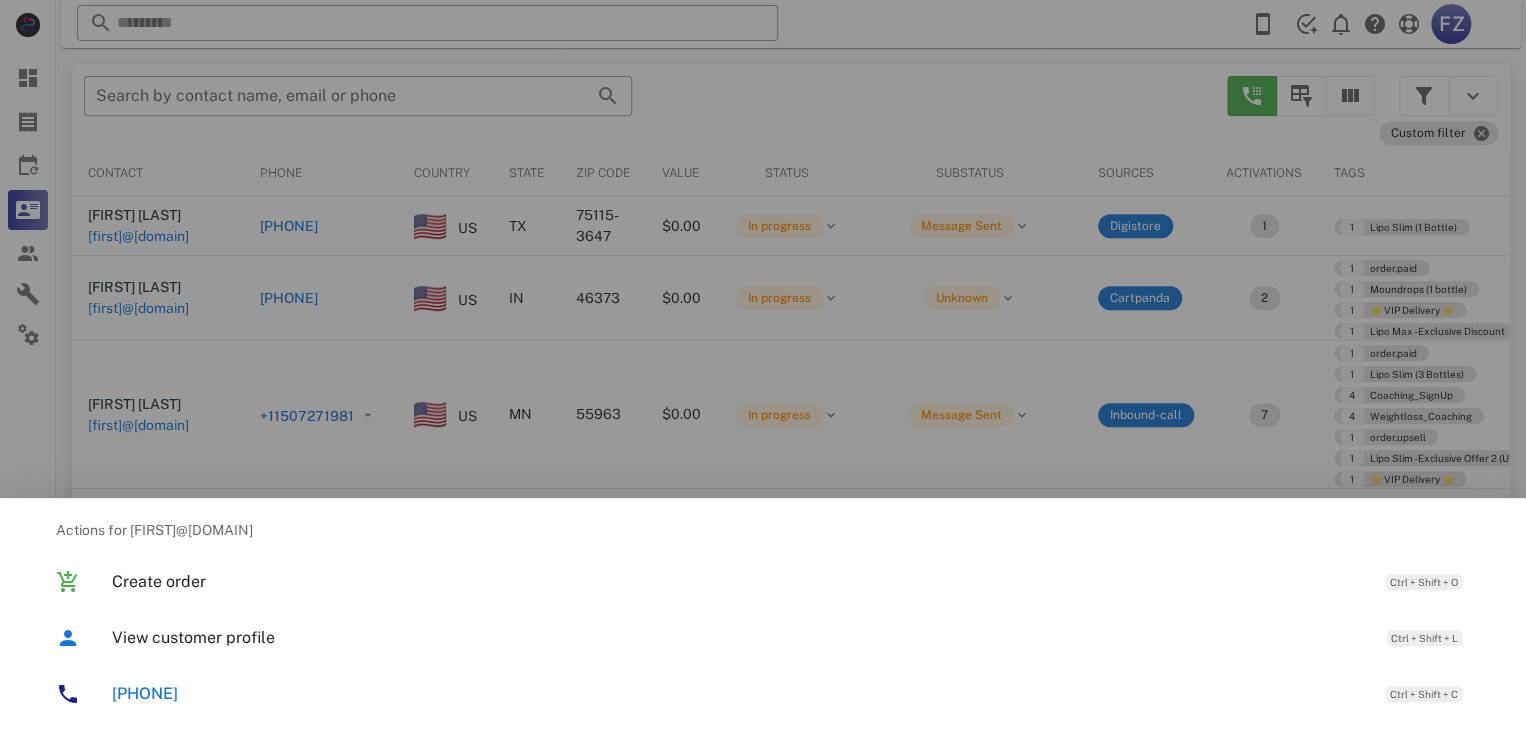 click at bounding box center [763, 365] 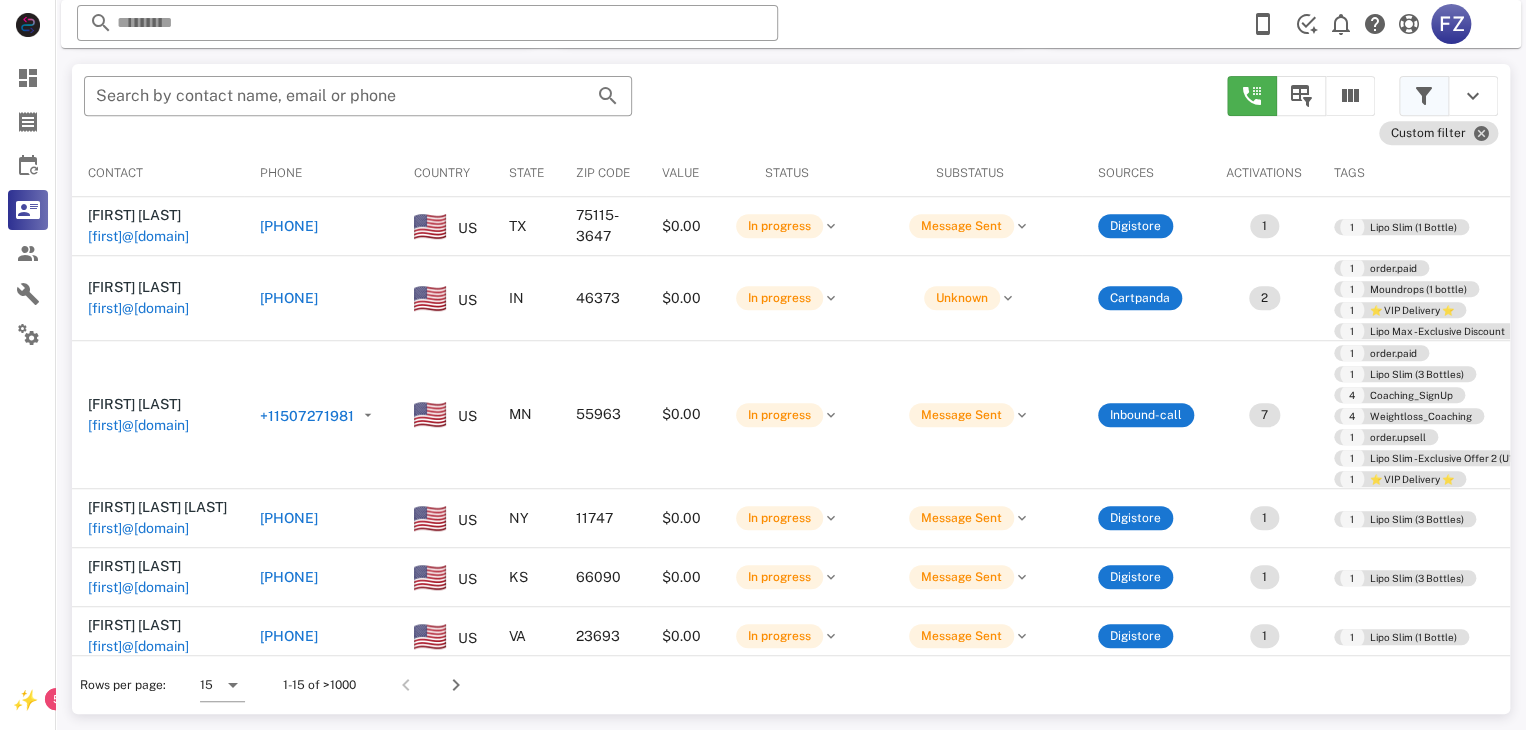 click at bounding box center (1424, 96) 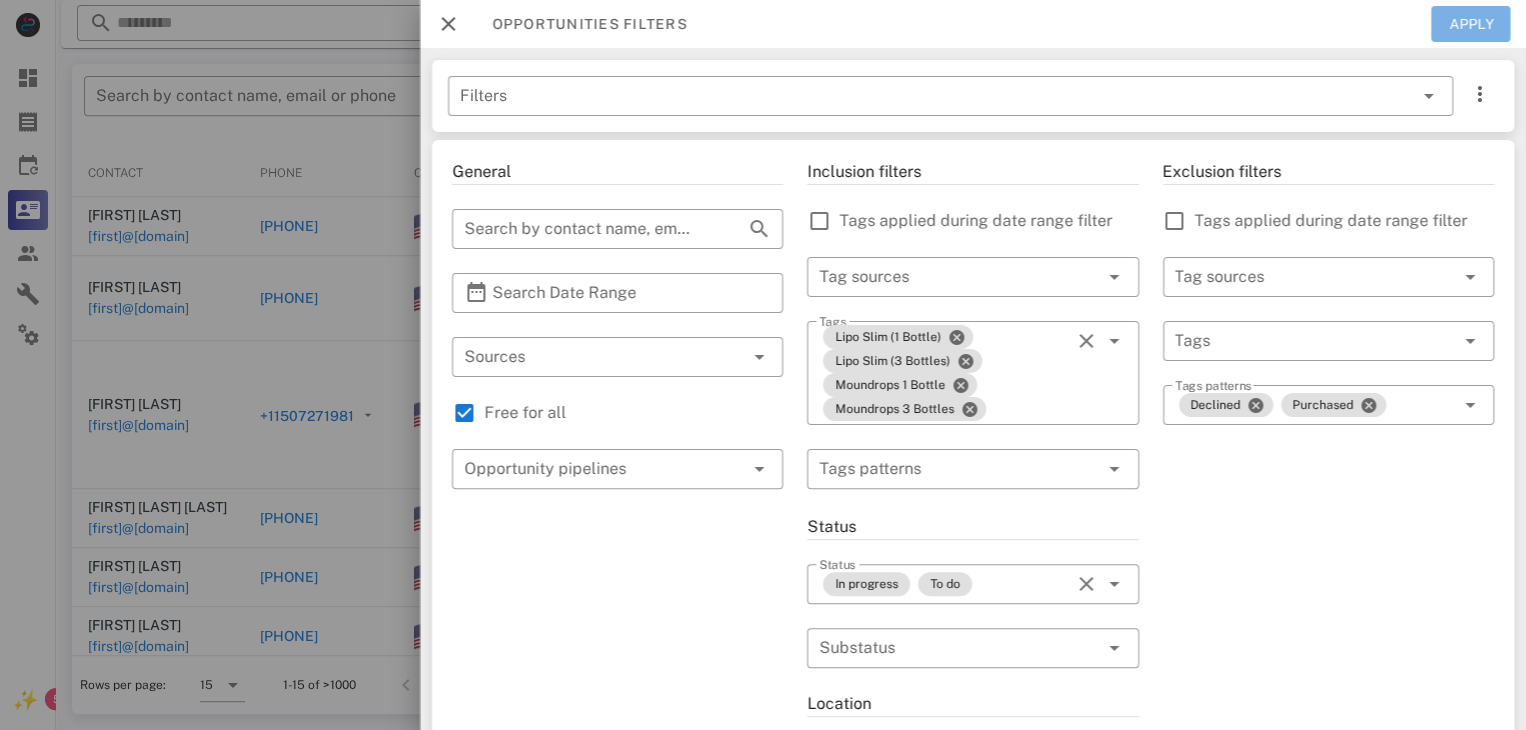 click on "Apply" at bounding box center (1471, 24) 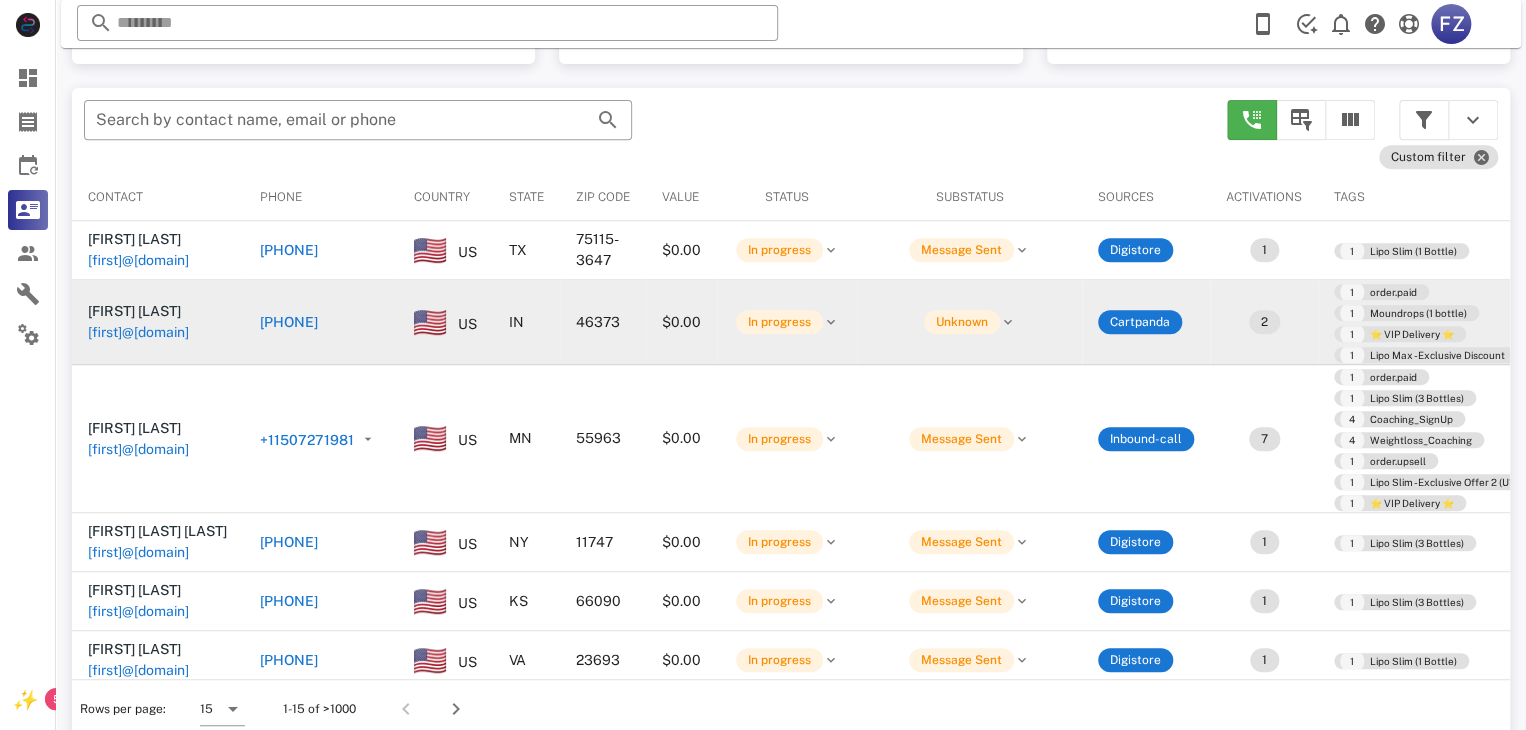scroll, scrollTop: 380, scrollLeft: 0, axis: vertical 